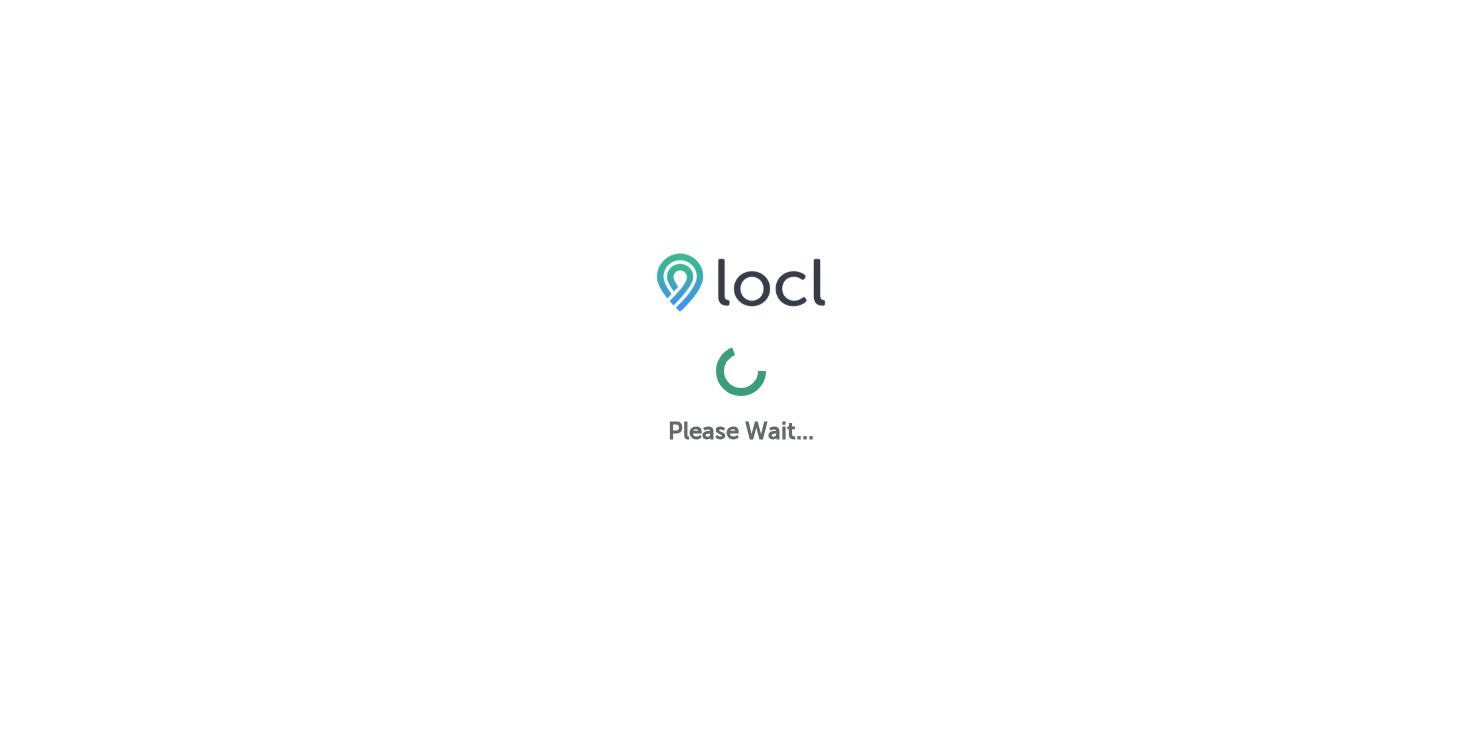 scroll, scrollTop: 0, scrollLeft: 0, axis: both 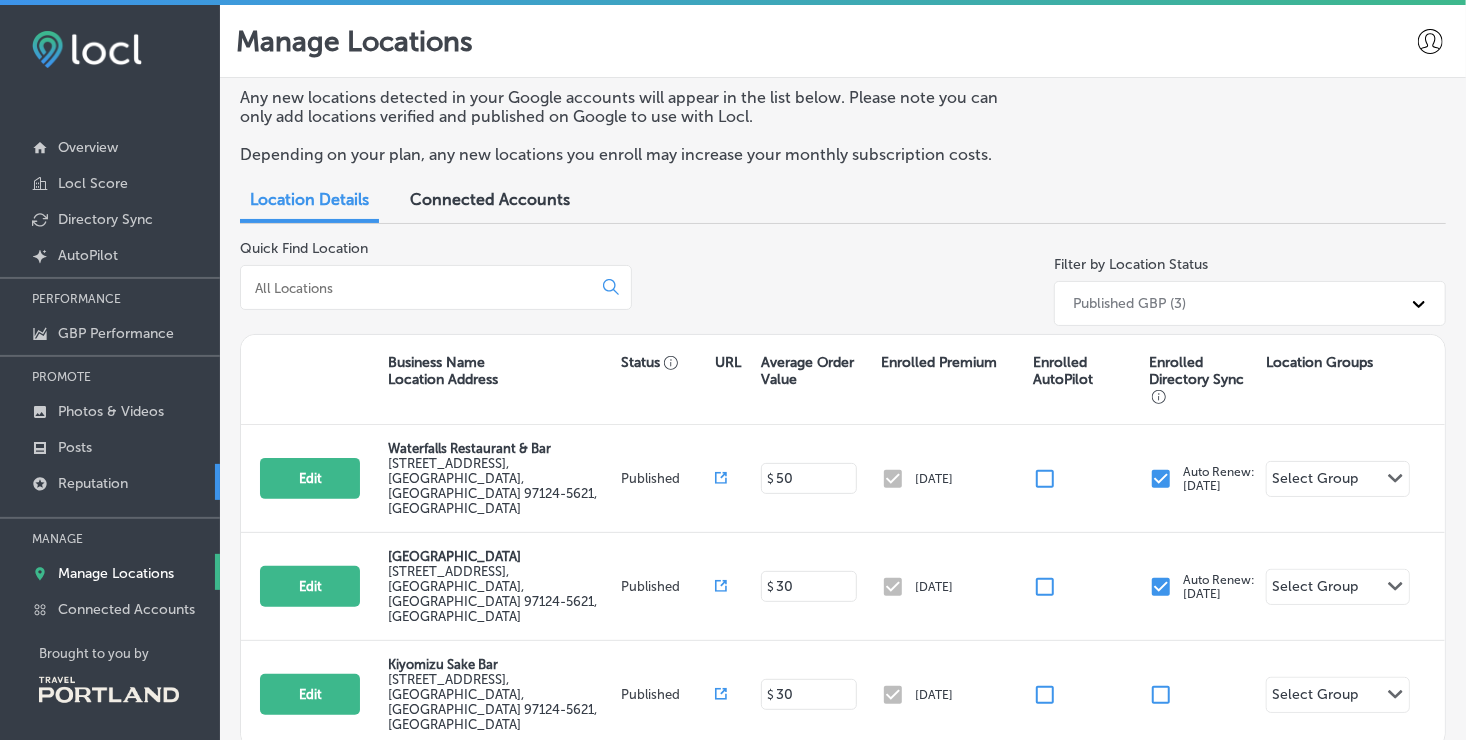 click on "Reputation" at bounding box center [110, 482] 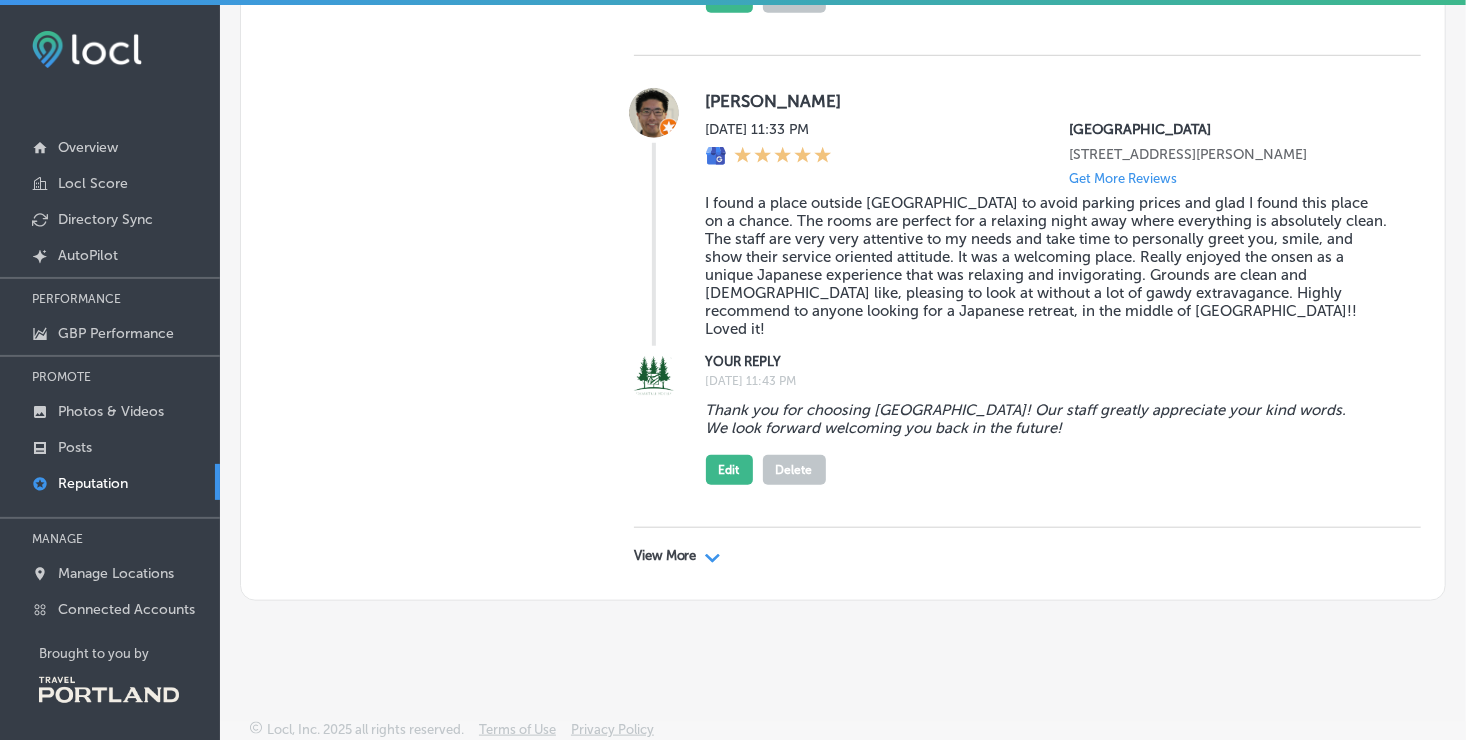scroll, scrollTop: 8429, scrollLeft: 0, axis: vertical 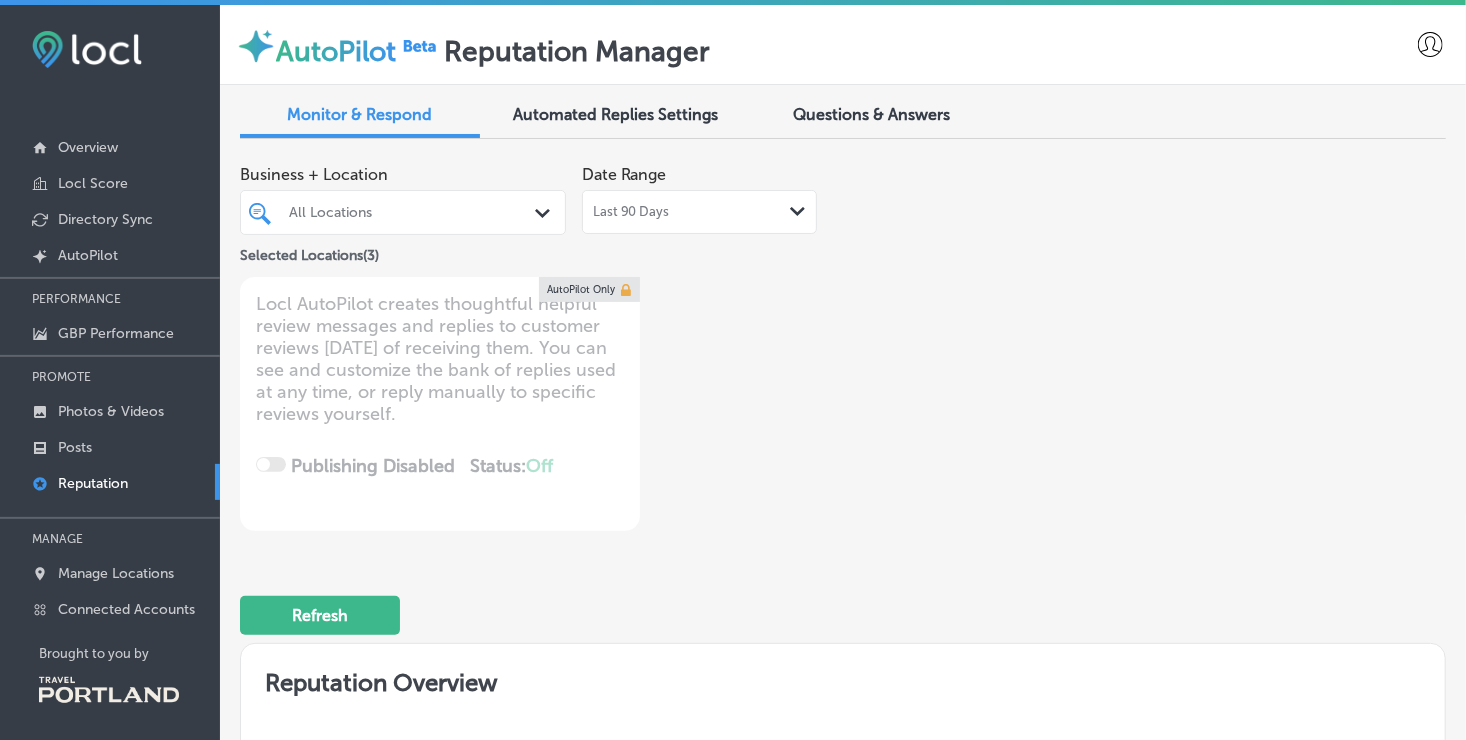 click on "Last 90 Days" at bounding box center (631, 212) 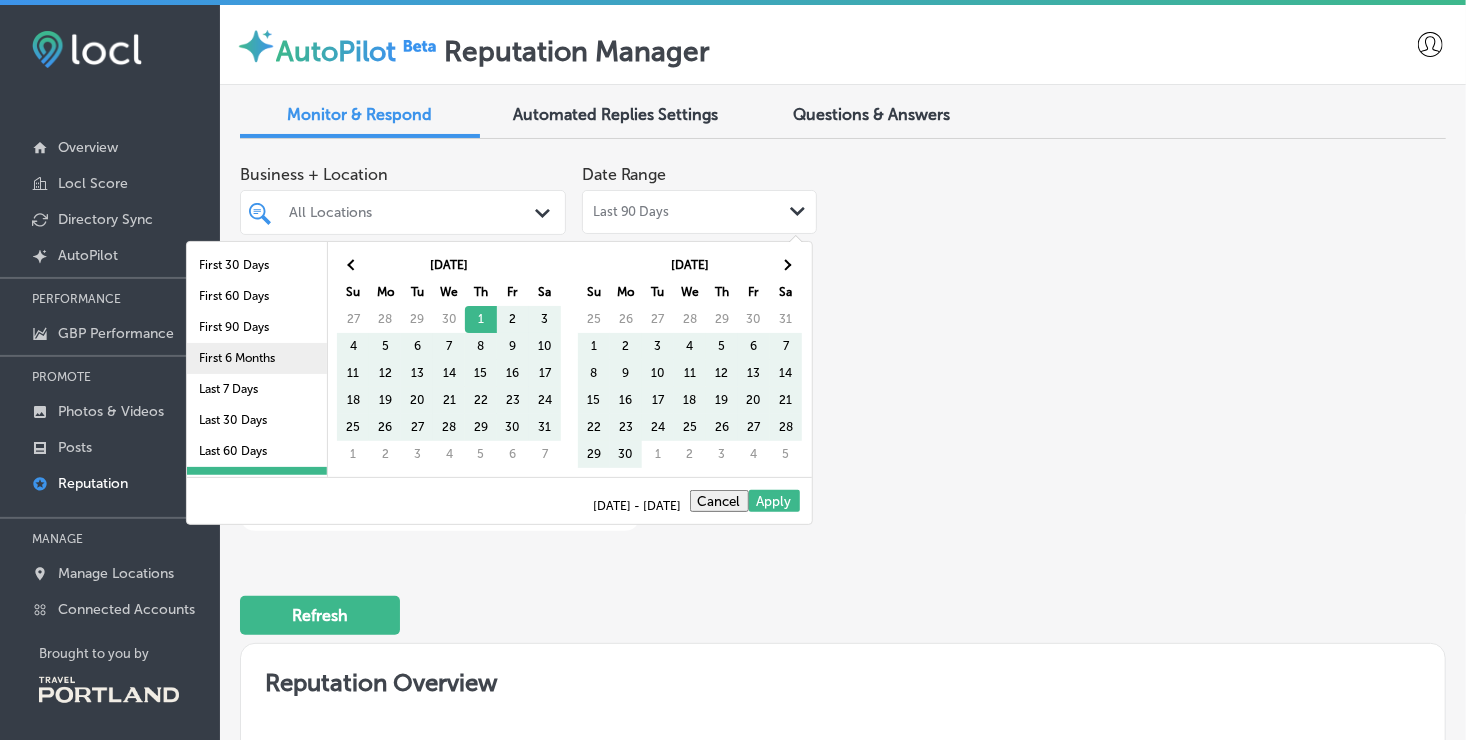 click on "First 6 Months" at bounding box center (257, 358) 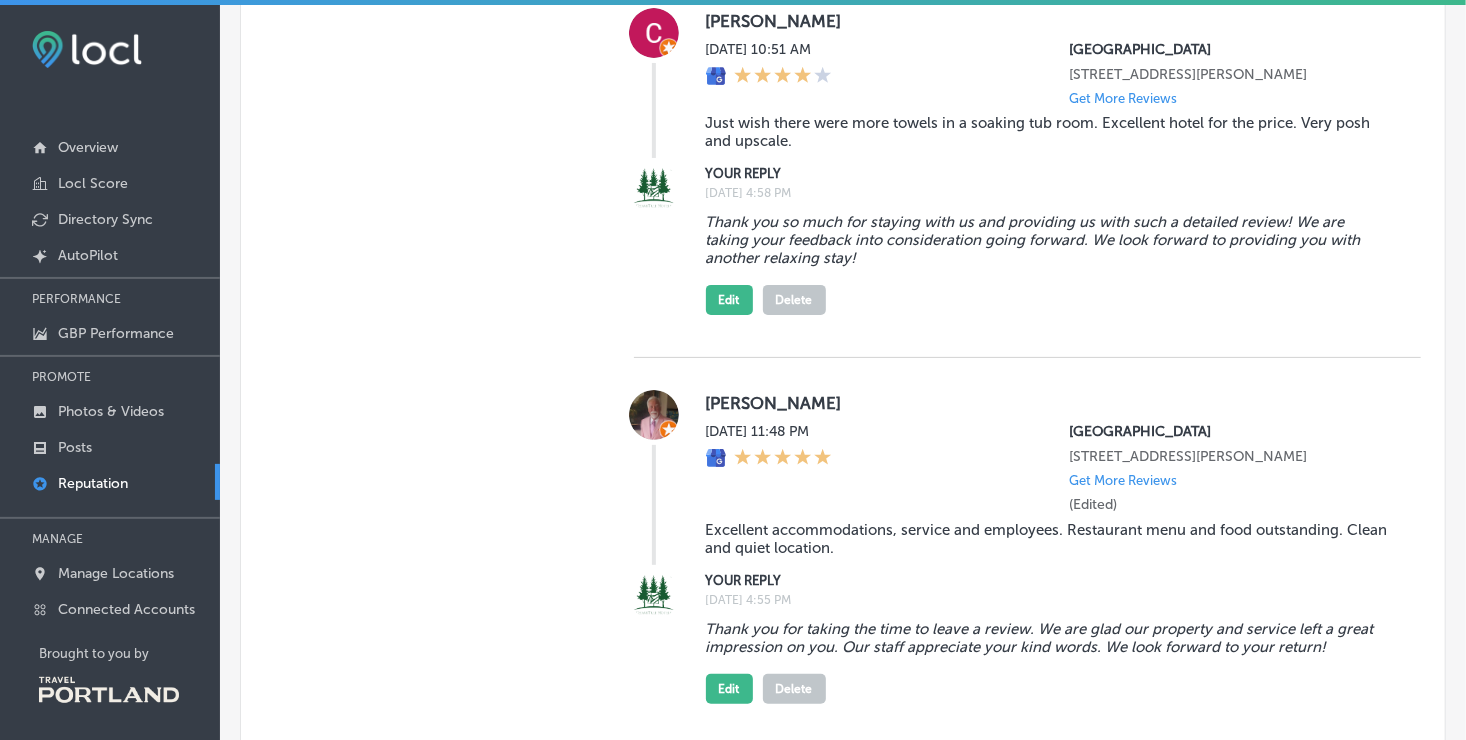 scroll, scrollTop: 3727, scrollLeft: 0, axis: vertical 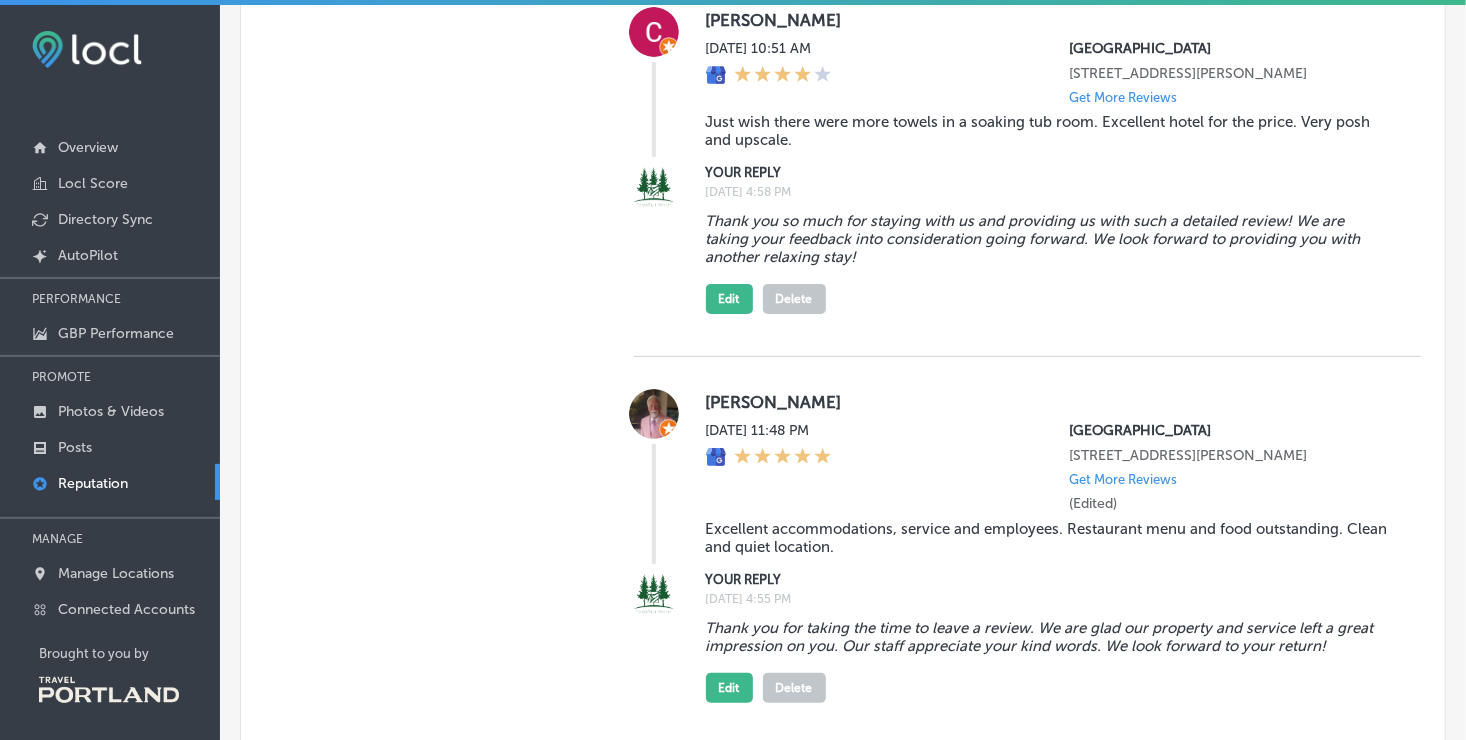 drag, startPoint x: 705, startPoint y: 354, endPoint x: 897, endPoint y: 396, distance: 196.54007 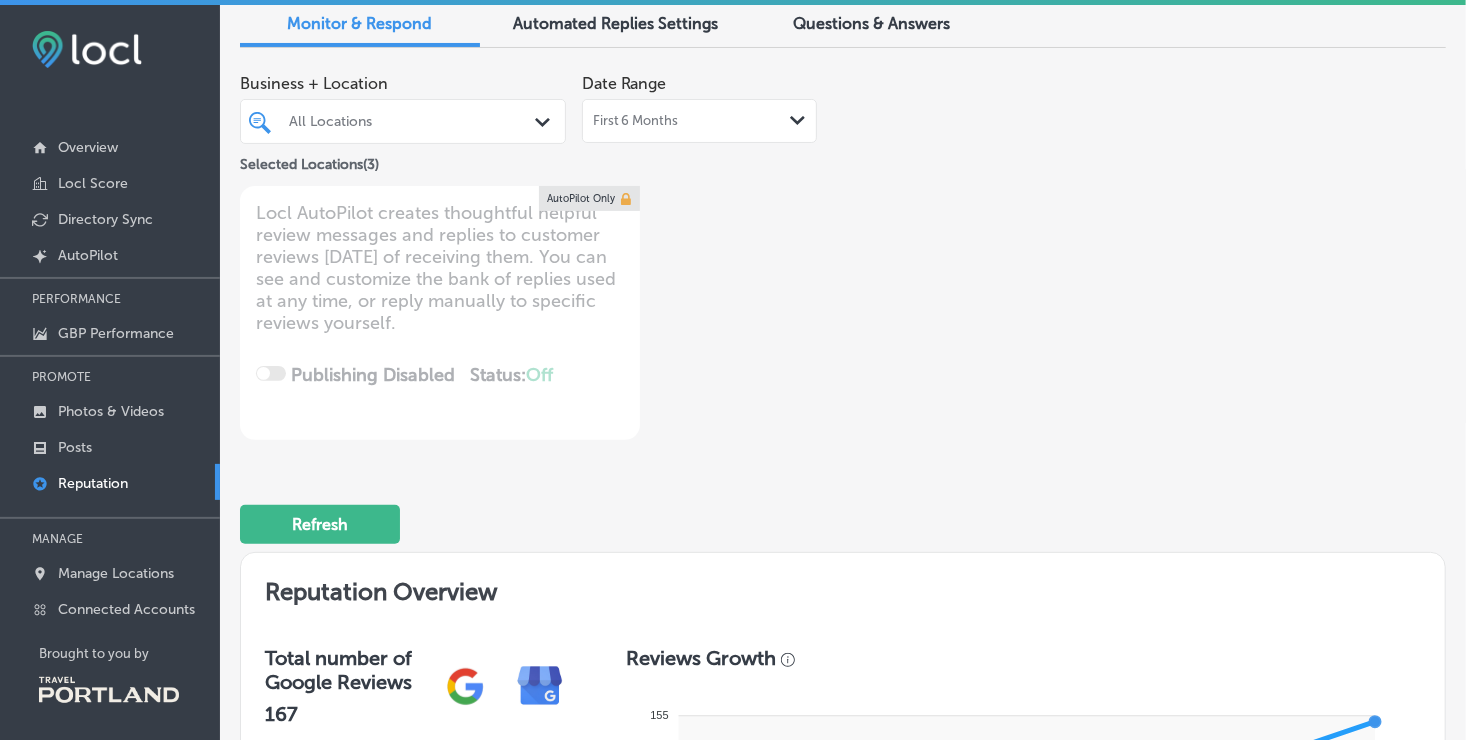 scroll, scrollTop: 0, scrollLeft: 0, axis: both 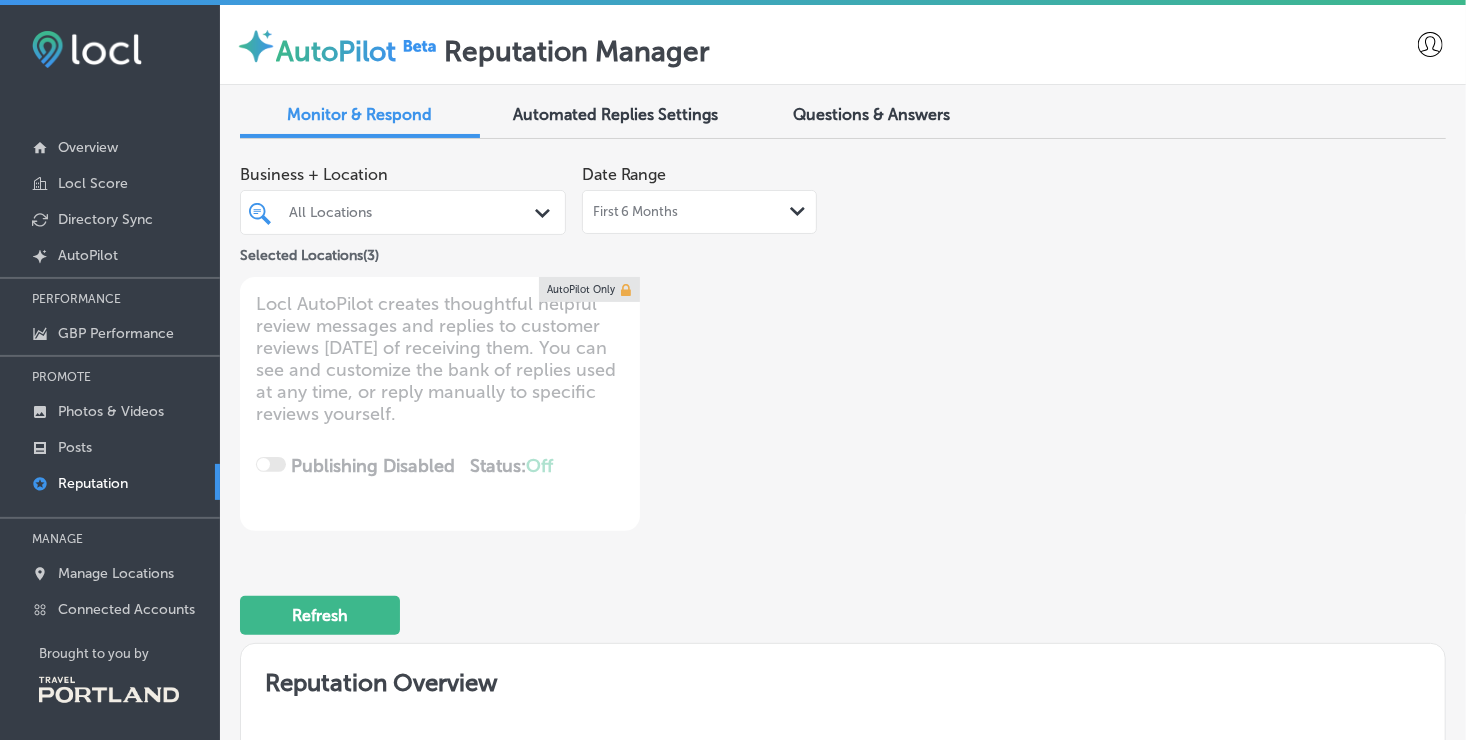 click on "First 6 Months" at bounding box center [636, 212] 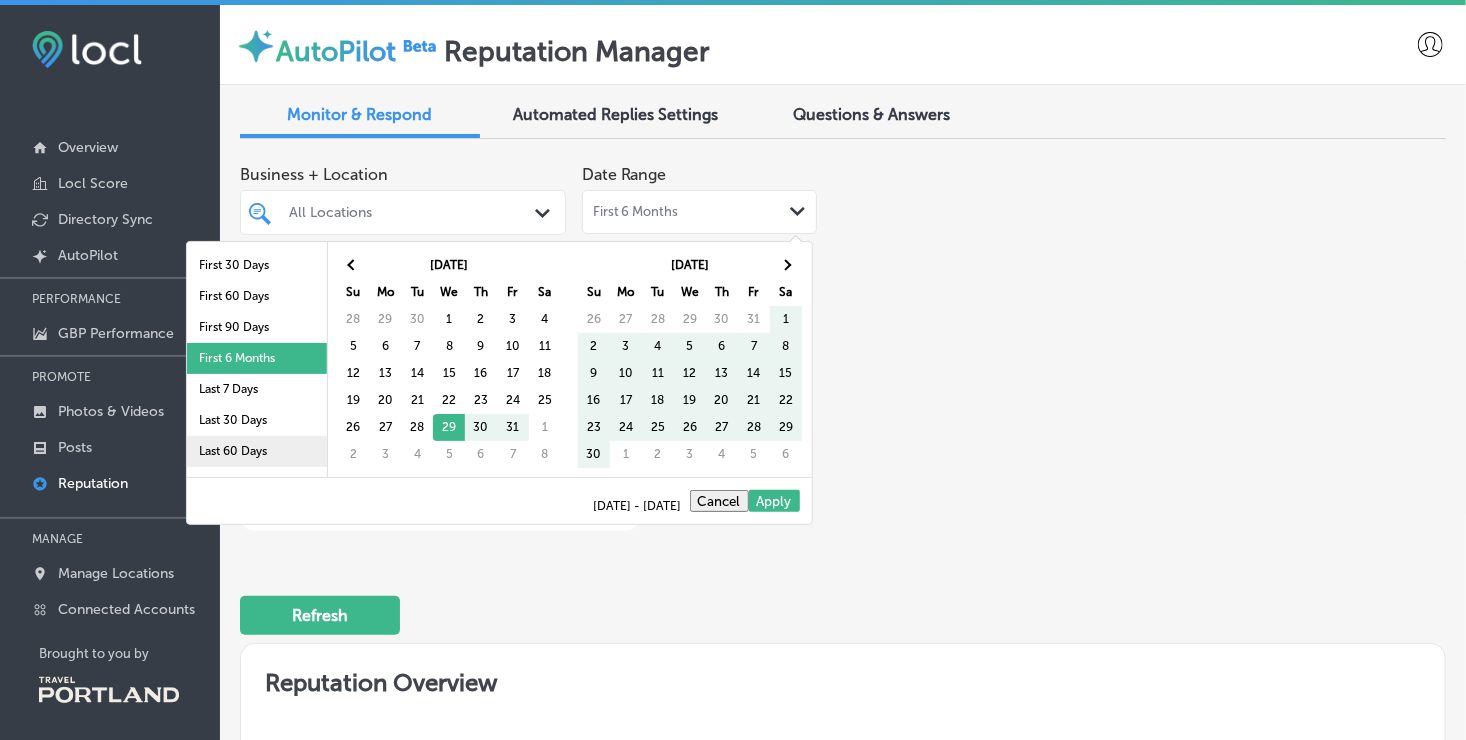 click on "Last 60 Days" at bounding box center (257, 451) 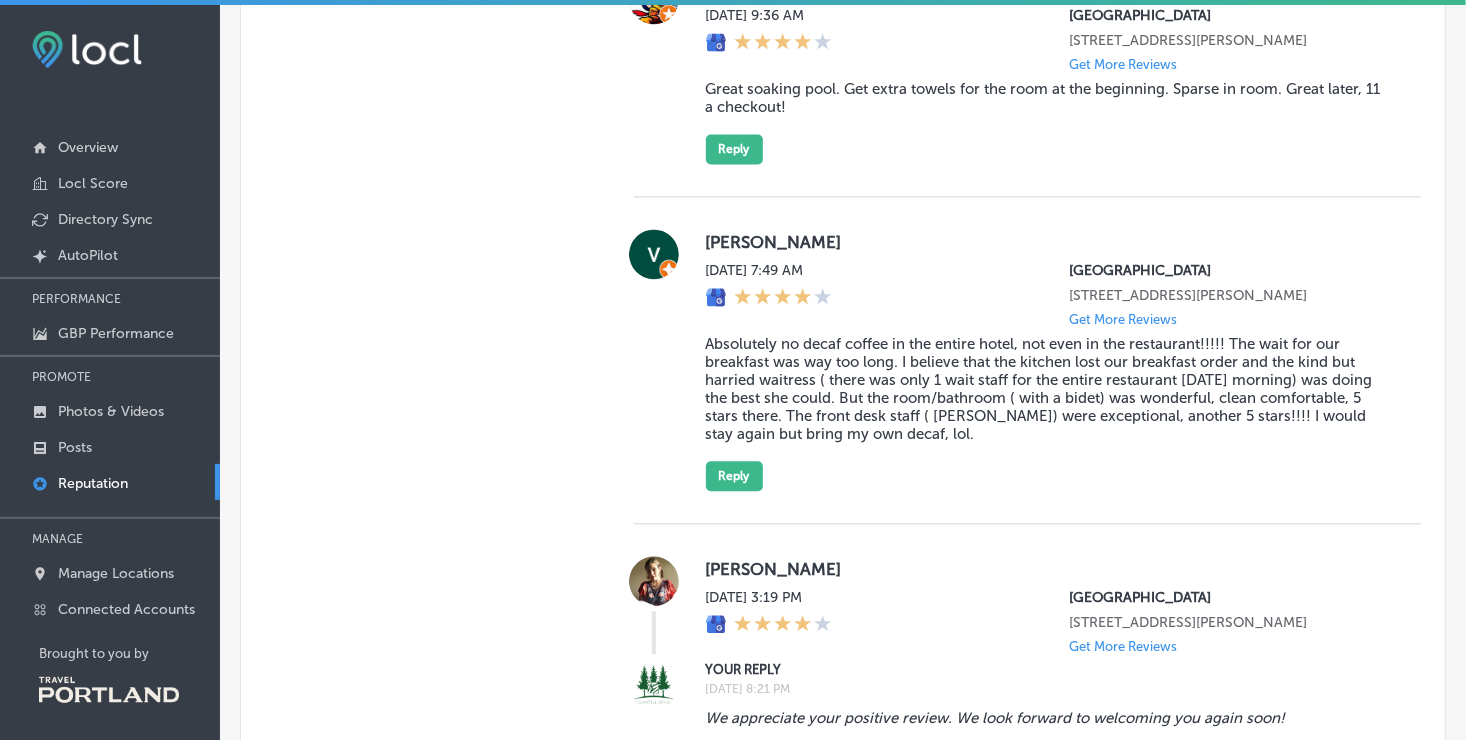 scroll, scrollTop: 2064, scrollLeft: 0, axis: vertical 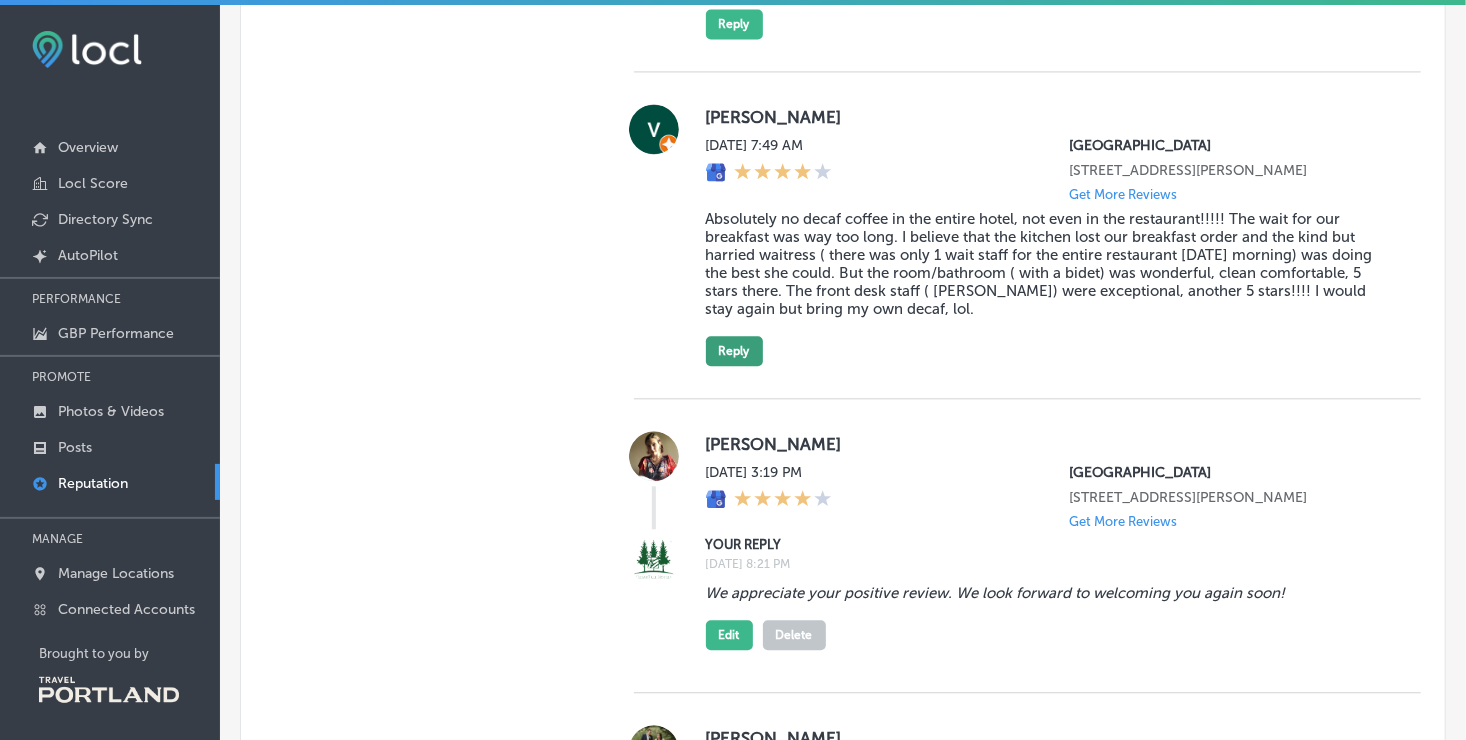 click on "Reply" at bounding box center (734, 351) 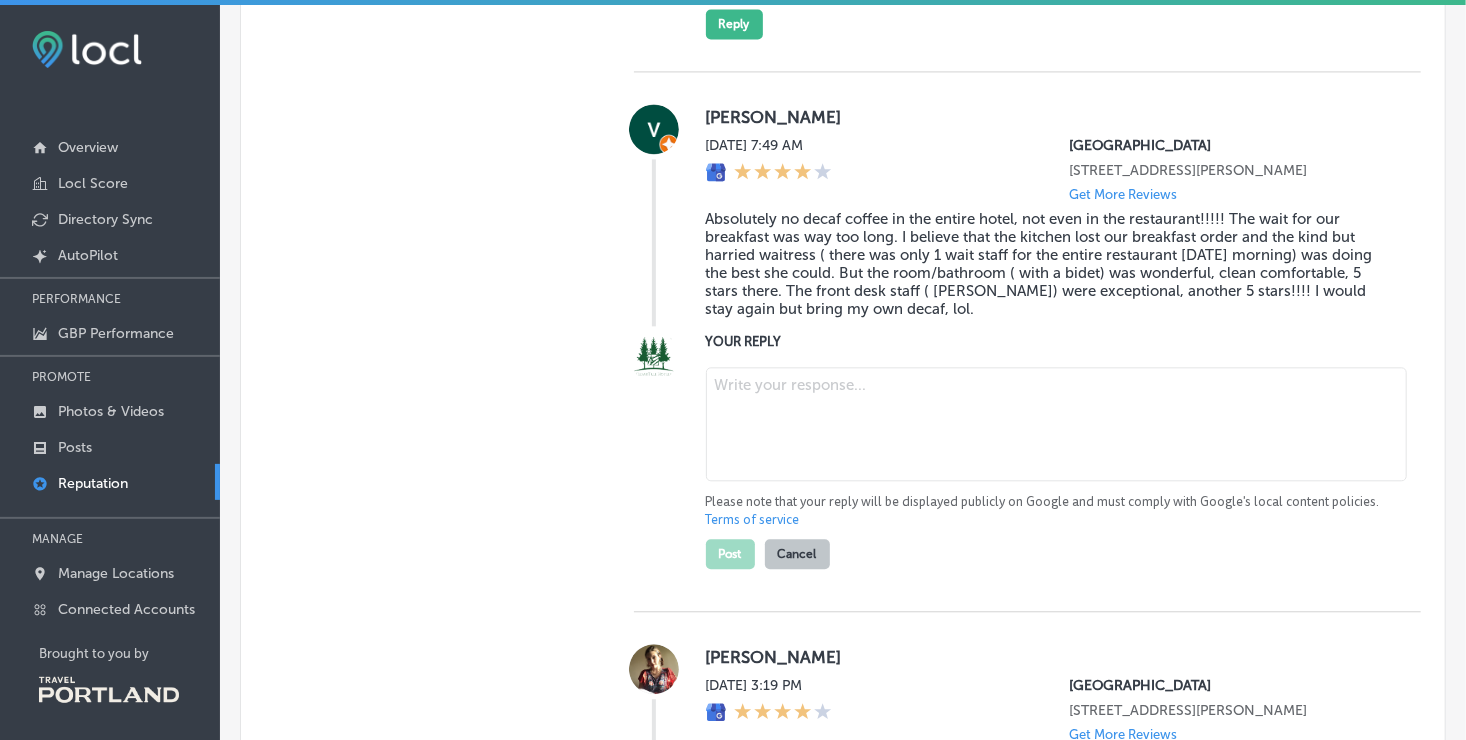 paste on "Thank you so much for staying with us and providing us with such a detailed review! We are taking your feedback into consideration going forward. We look forward to providing you with another relaxing stay!" 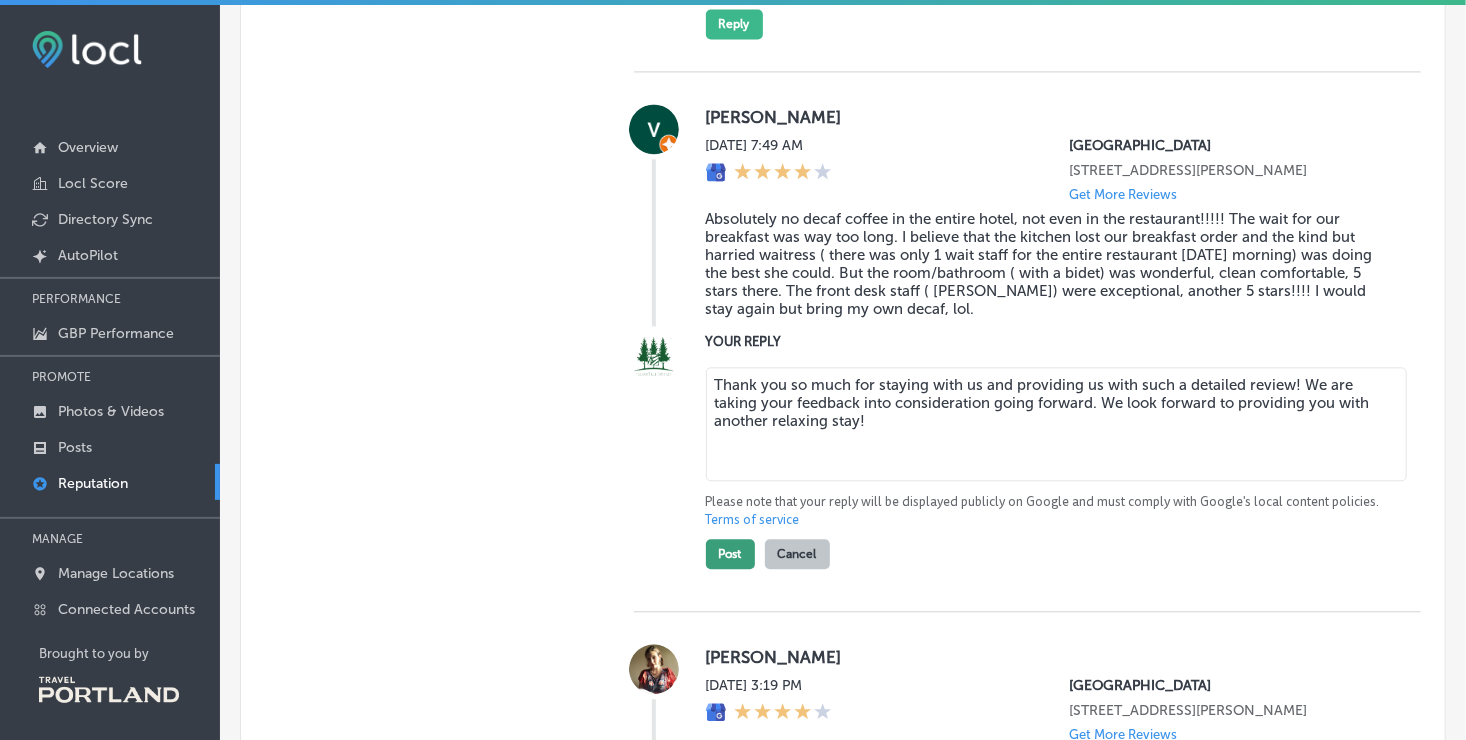 type on "Thank you so much for staying with us and providing us with such a detailed review! We are taking your feedback into consideration going forward. We look forward to providing you with another relaxing stay!" 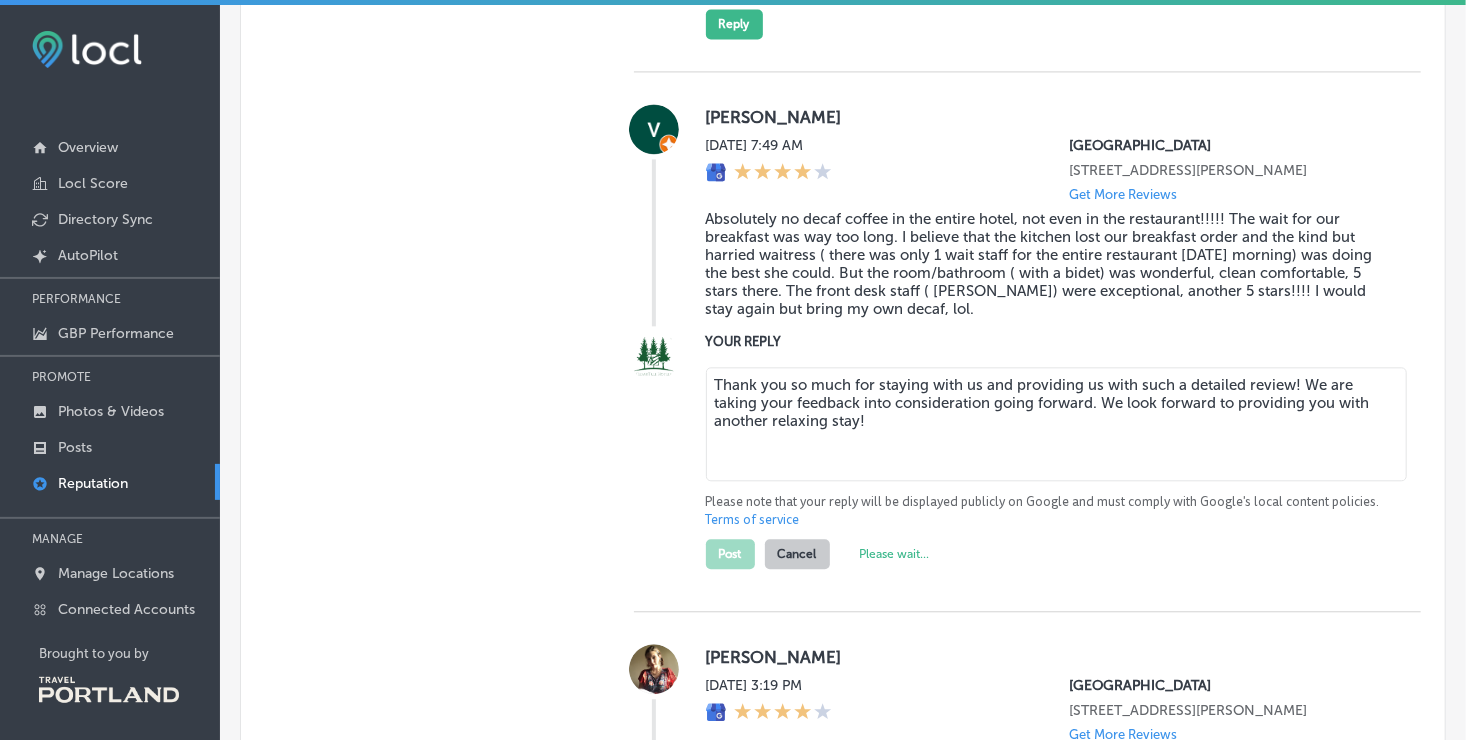 type on "x" 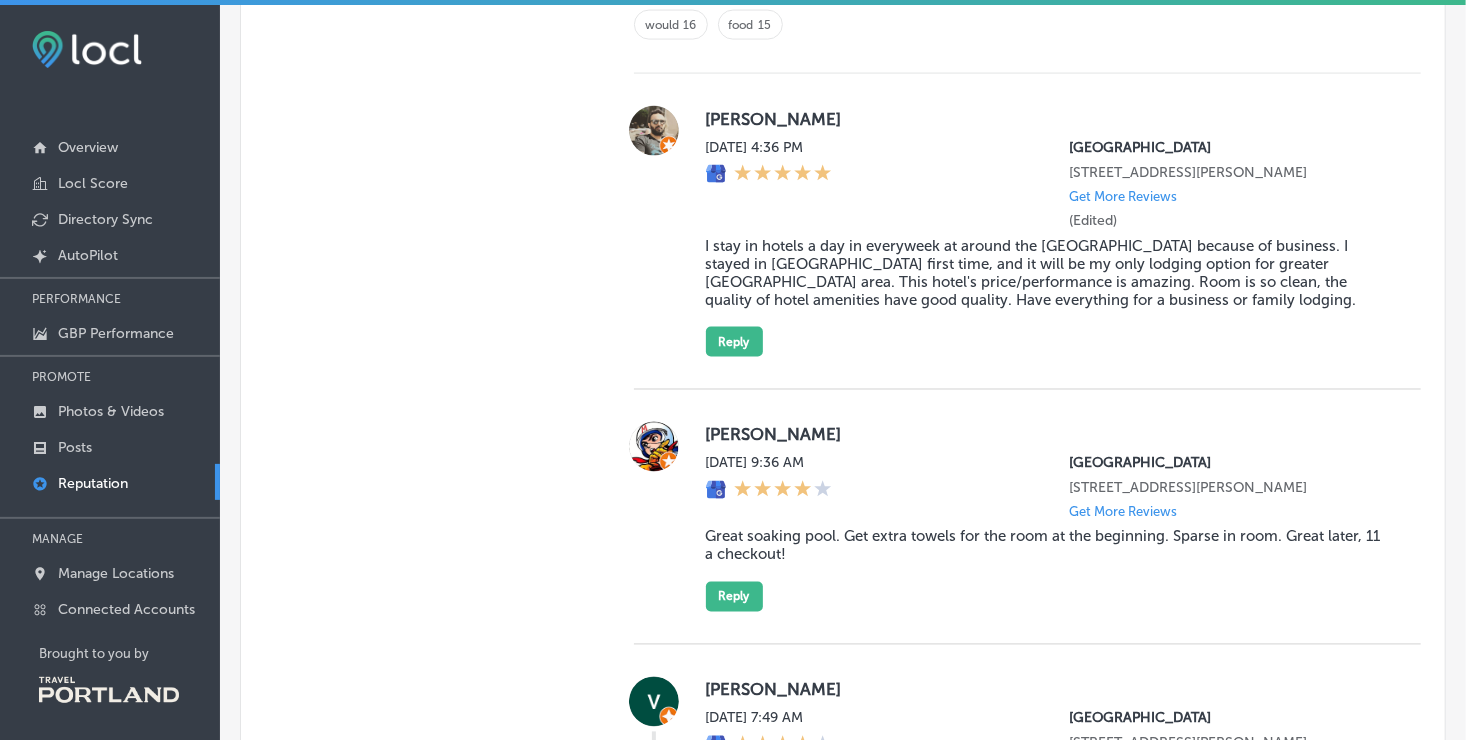 scroll, scrollTop: 1492, scrollLeft: 0, axis: vertical 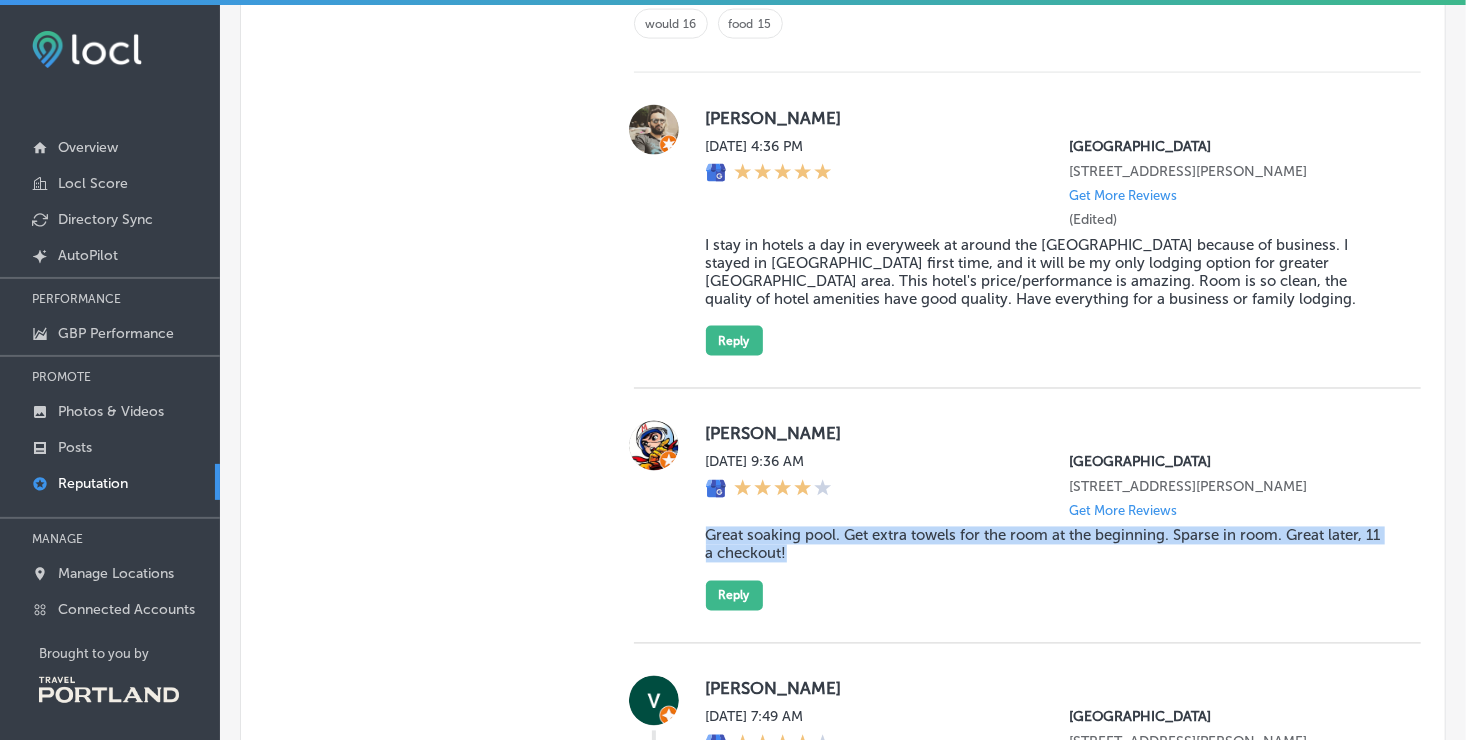 drag, startPoint x: 701, startPoint y: 563, endPoint x: 810, endPoint y: 596, distance: 113.88591 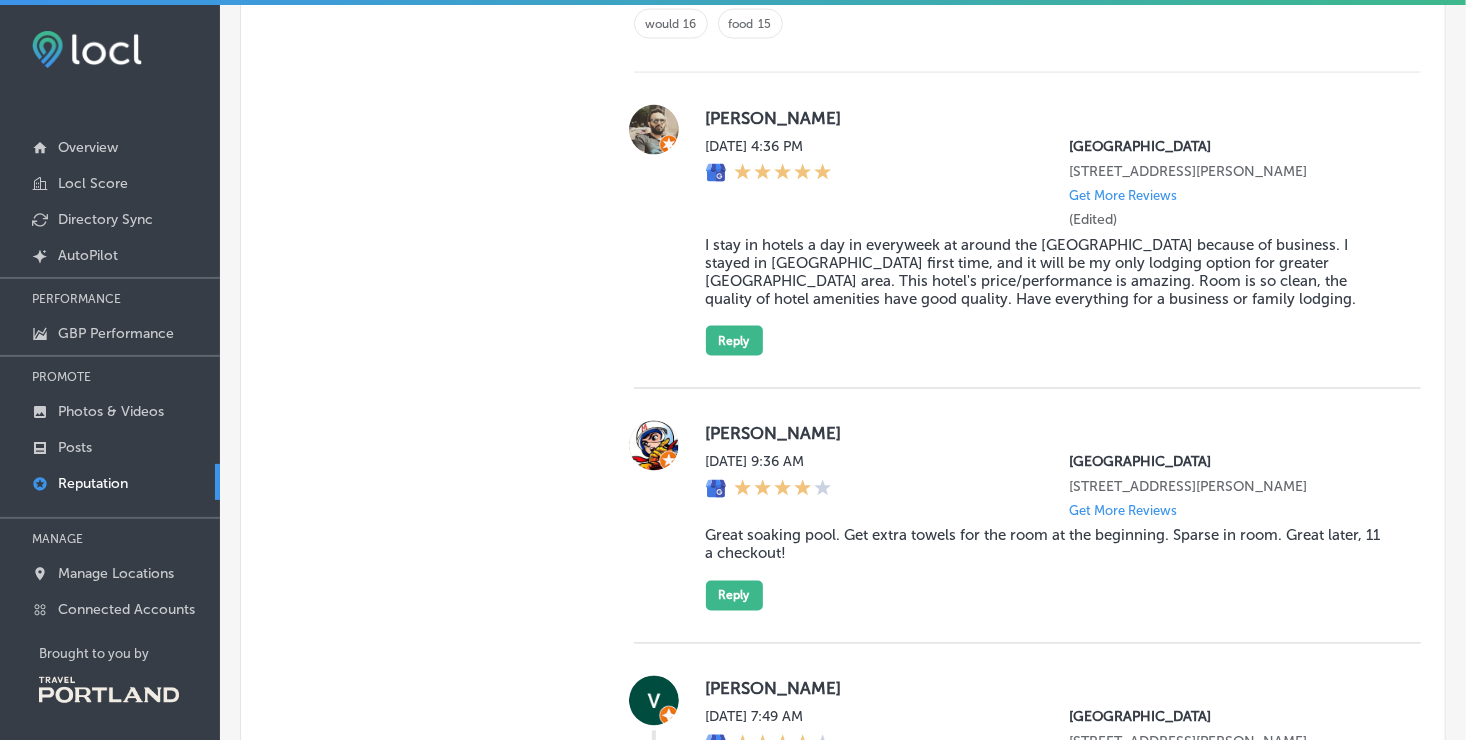 click at bounding box center (654, 516) 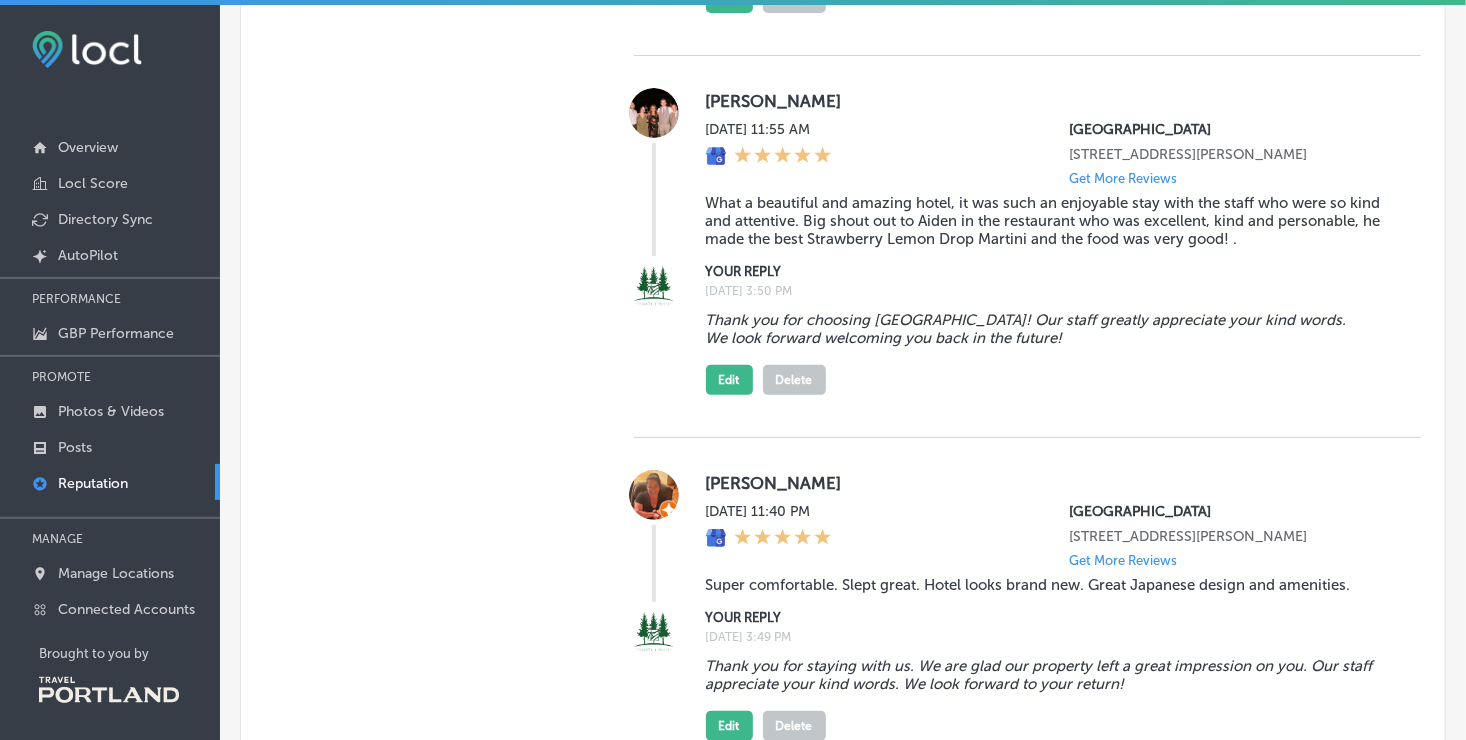 scroll, scrollTop: 3774, scrollLeft: 0, axis: vertical 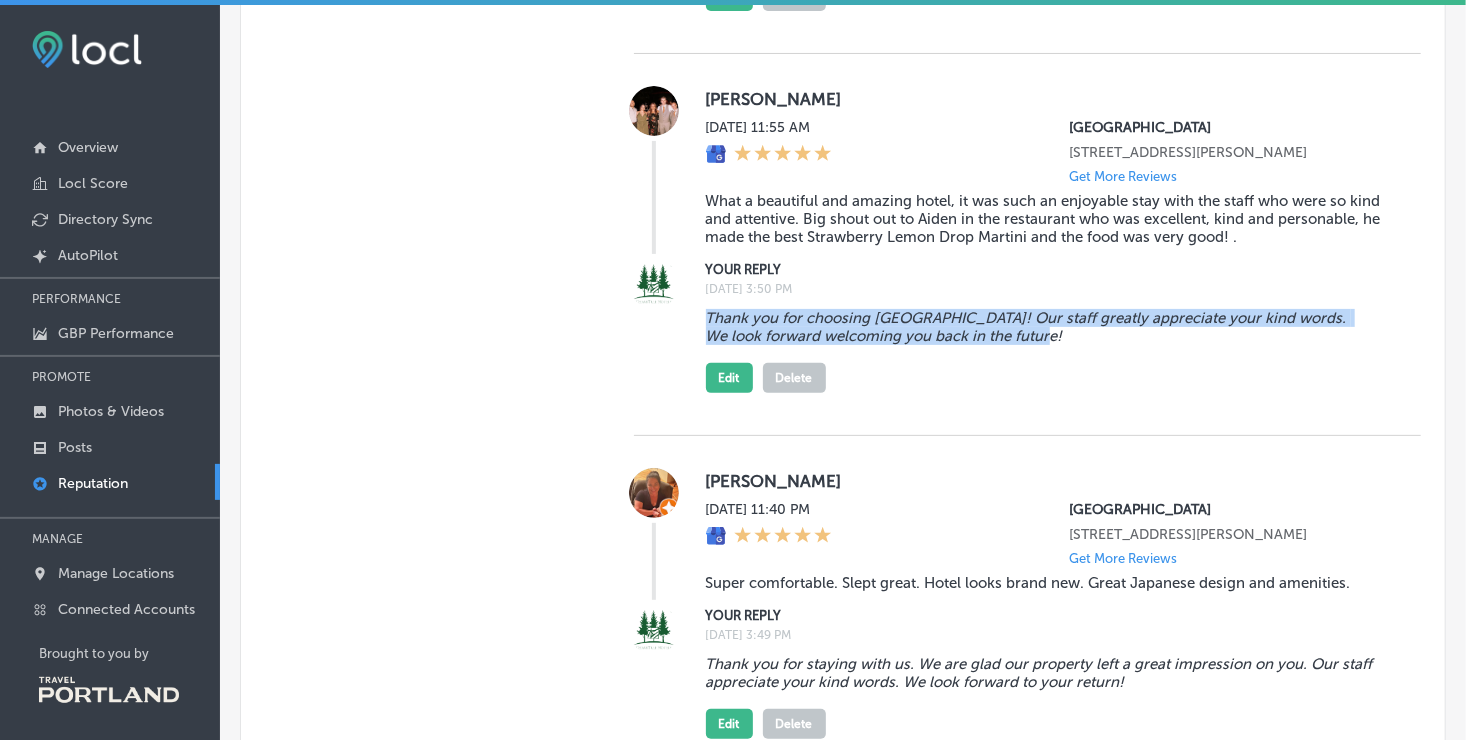drag, startPoint x: 702, startPoint y: 450, endPoint x: 1069, endPoint y: 474, distance: 367.7839 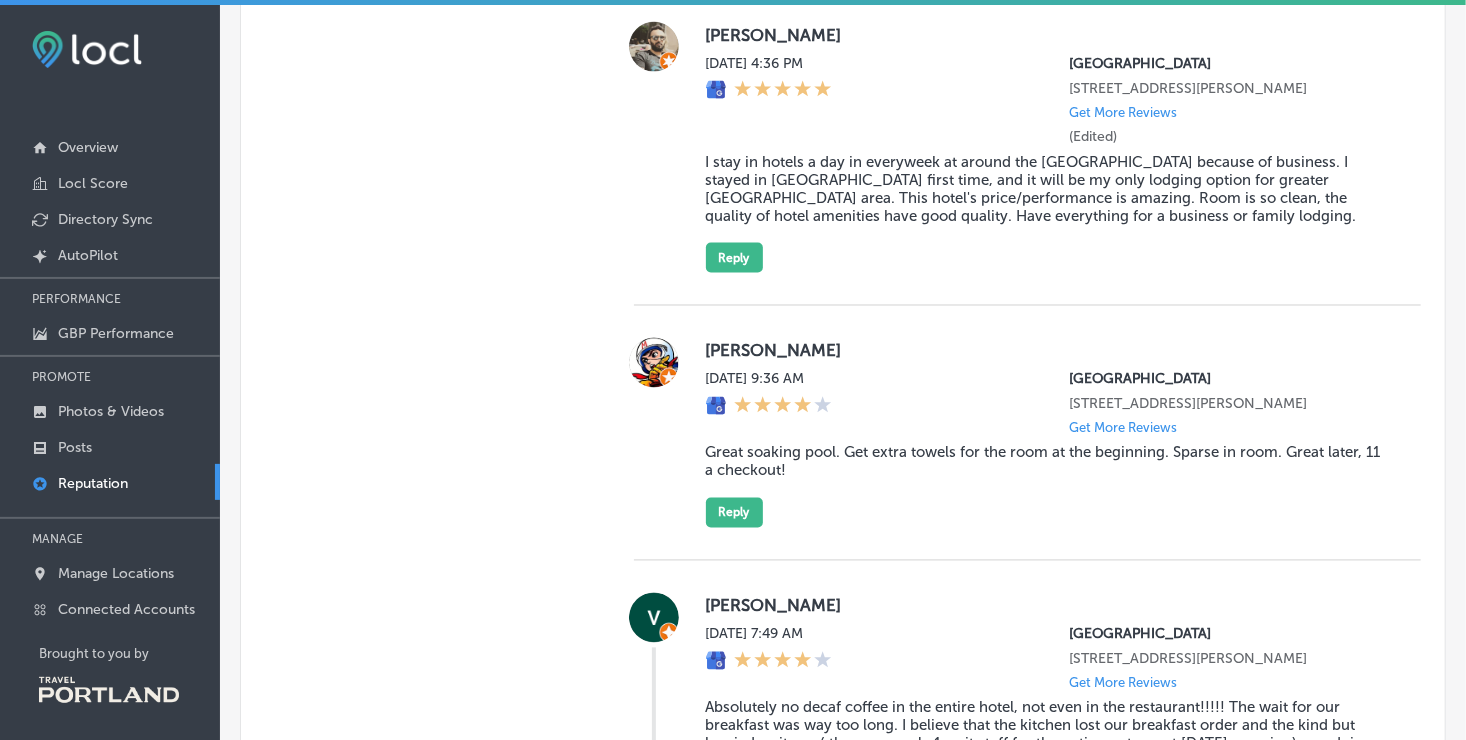scroll, scrollTop: 1576, scrollLeft: 0, axis: vertical 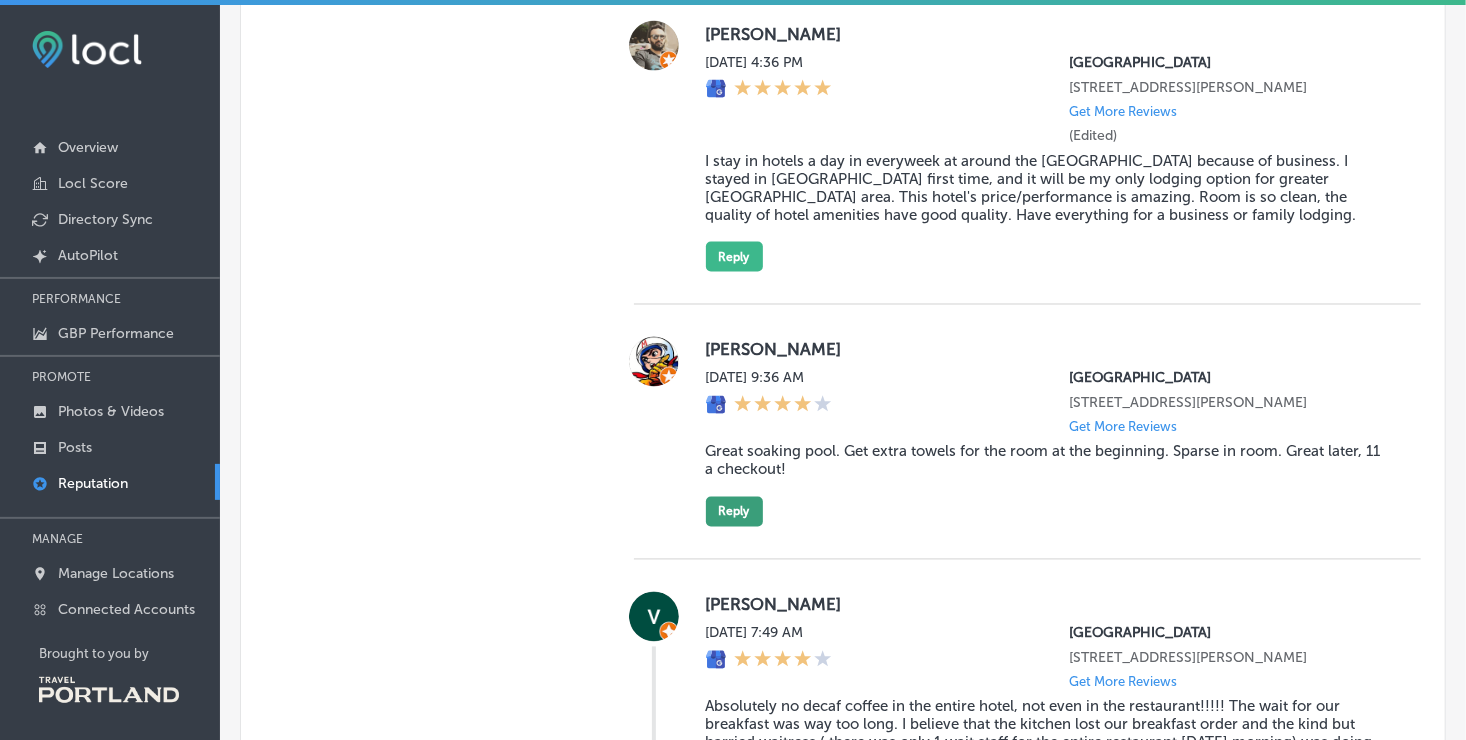 click on "Reply" at bounding box center [734, 512] 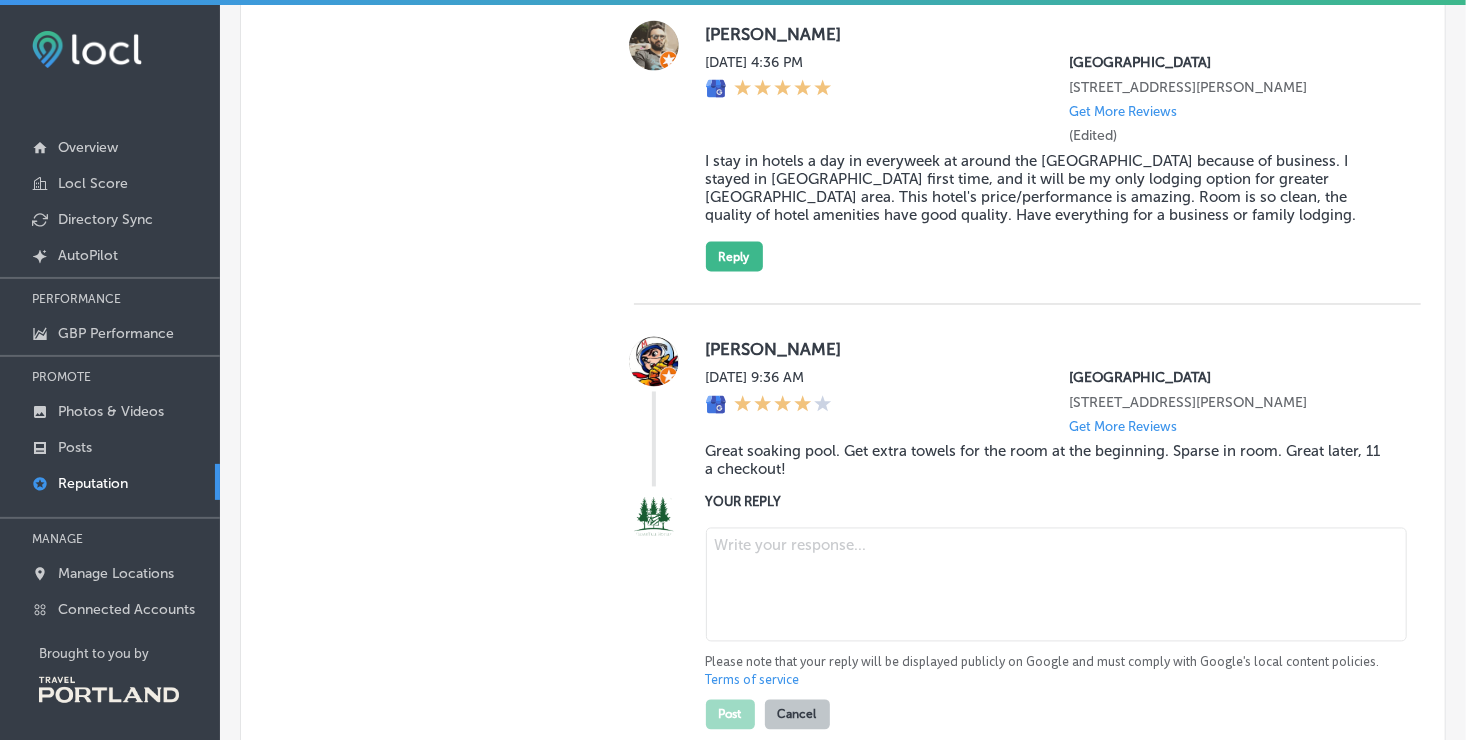 click at bounding box center [1056, 585] 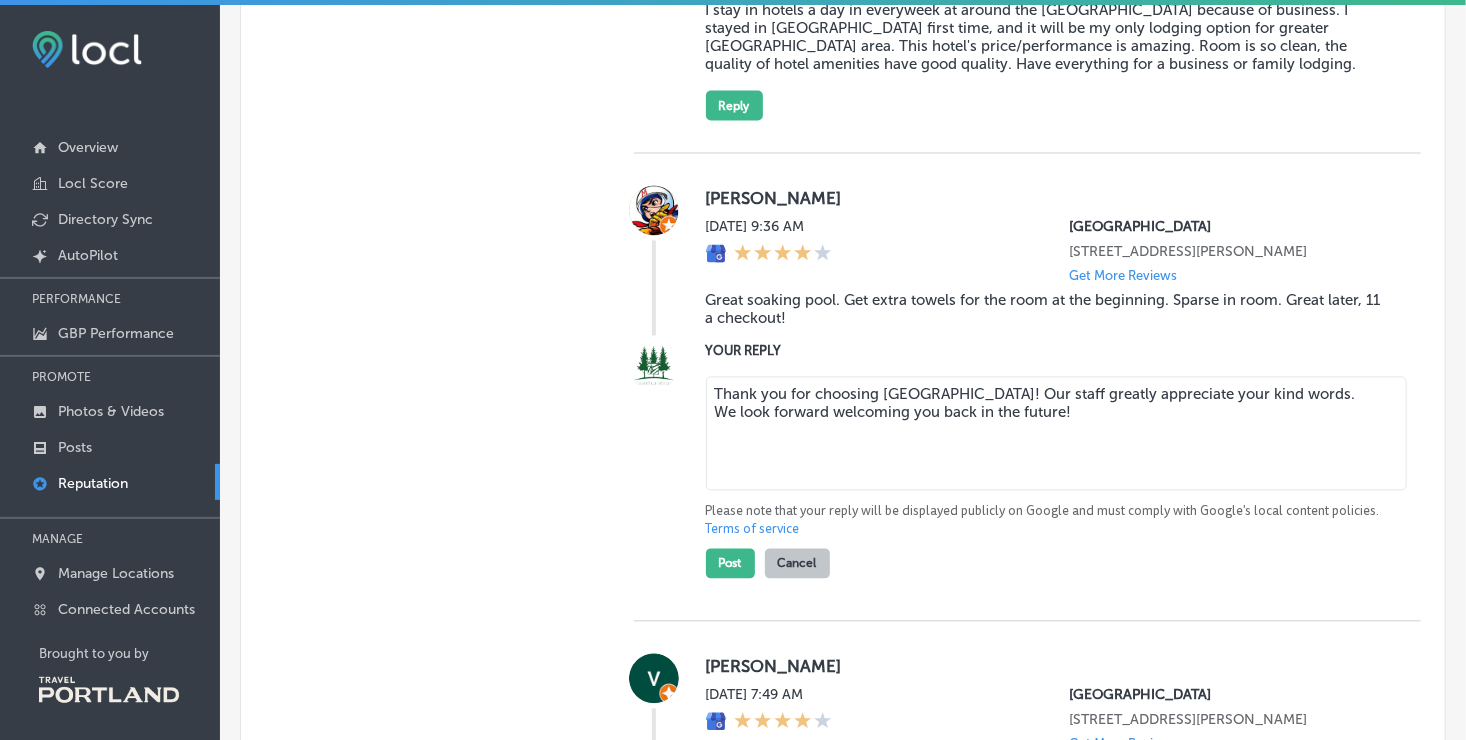 scroll, scrollTop: 1728, scrollLeft: 0, axis: vertical 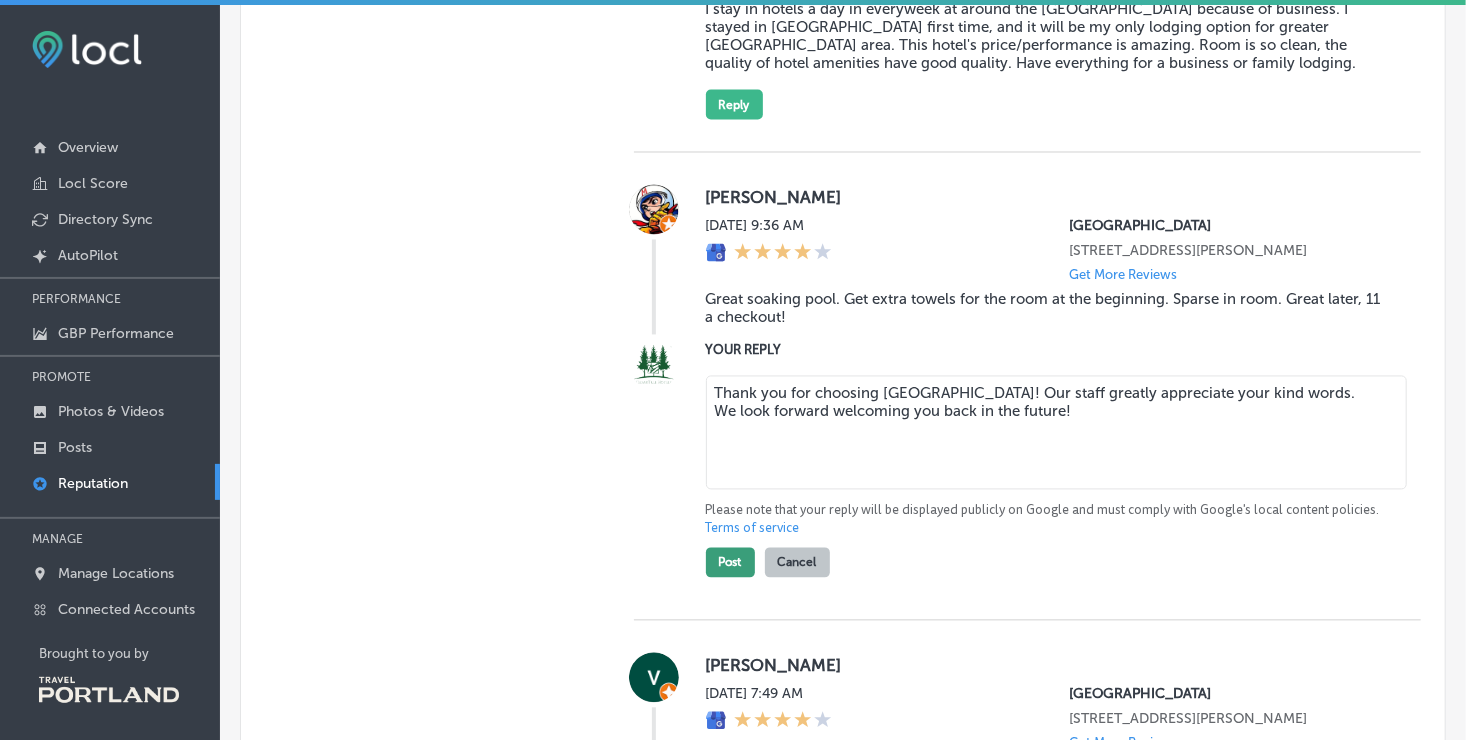 type on "Thank you for choosing [GEOGRAPHIC_DATA]! Our staff greatly appreciate your kind words.
We look forward welcoming you back in the future!" 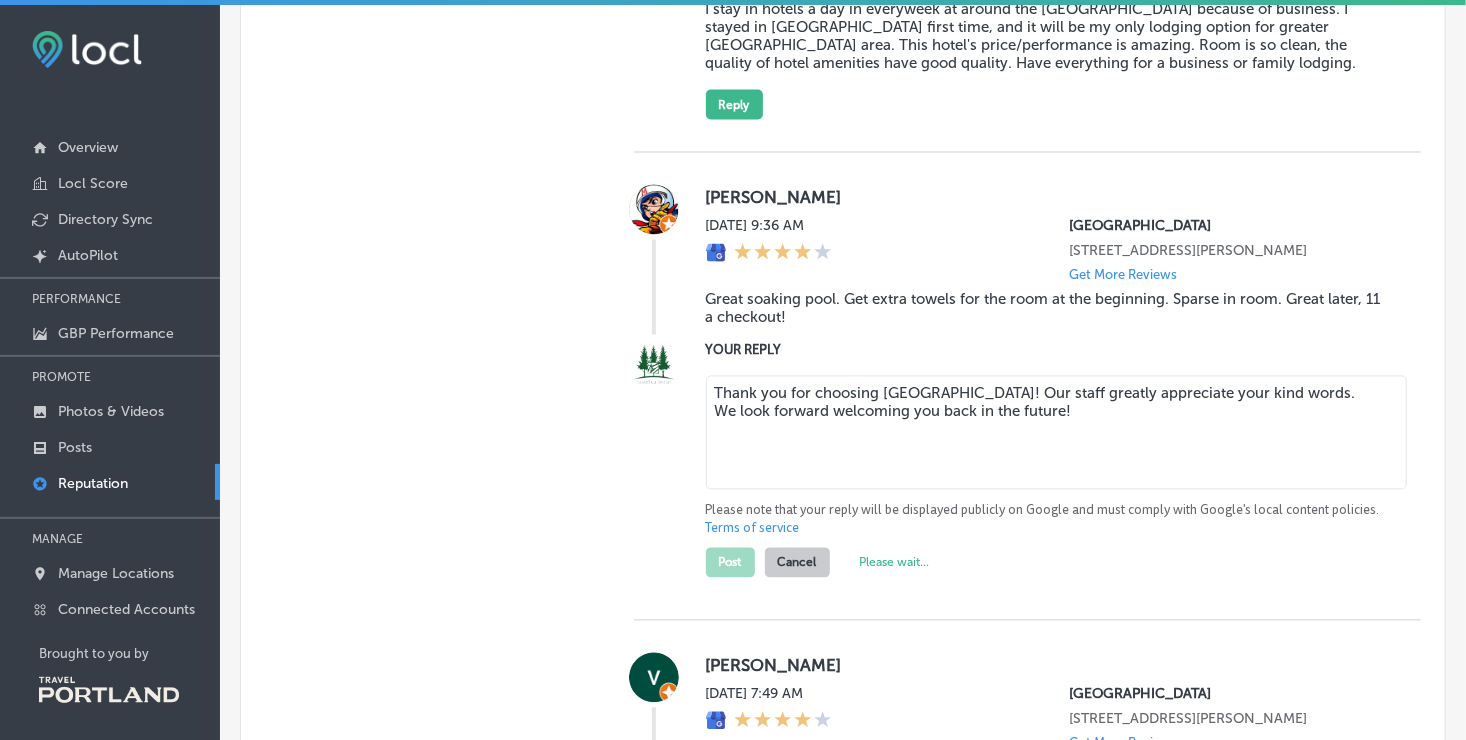 type on "x" 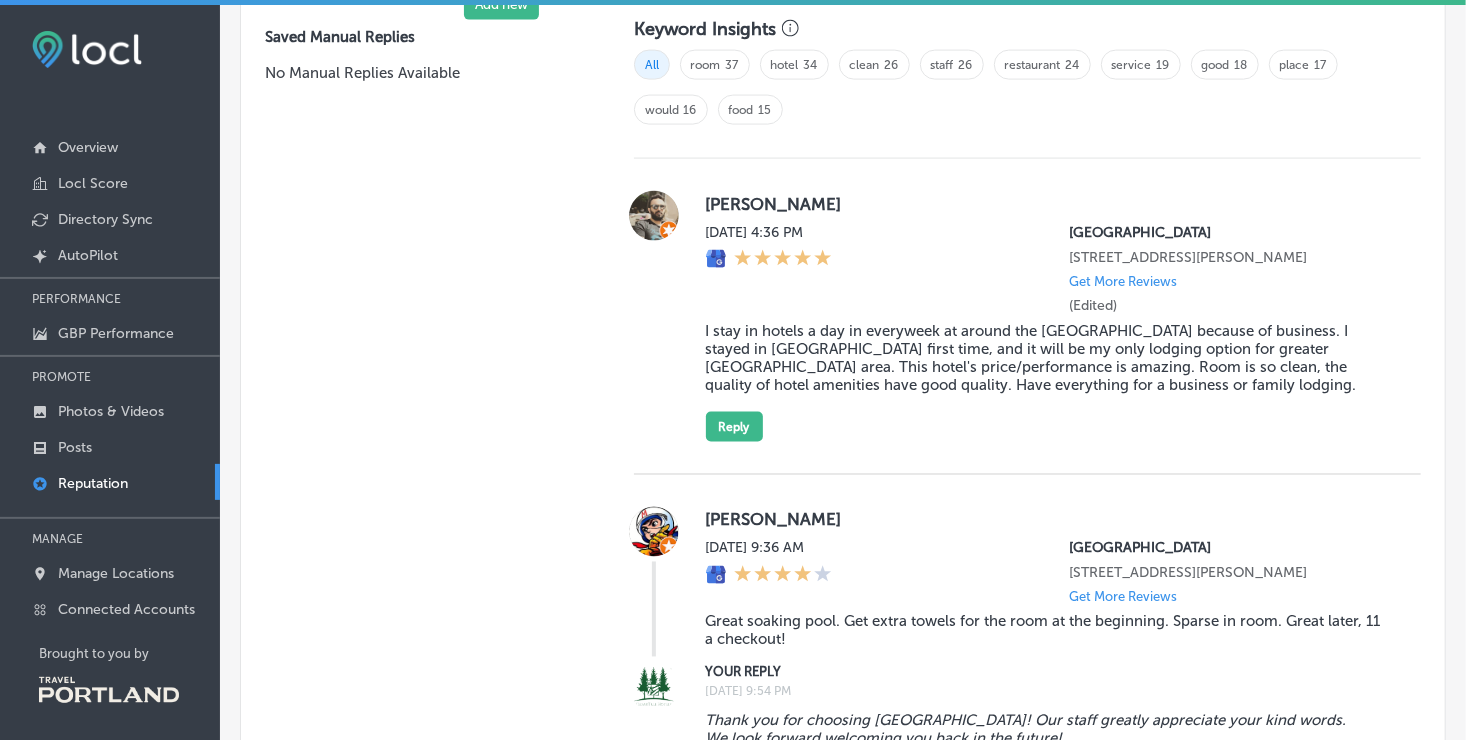 scroll, scrollTop: 1348, scrollLeft: 0, axis: vertical 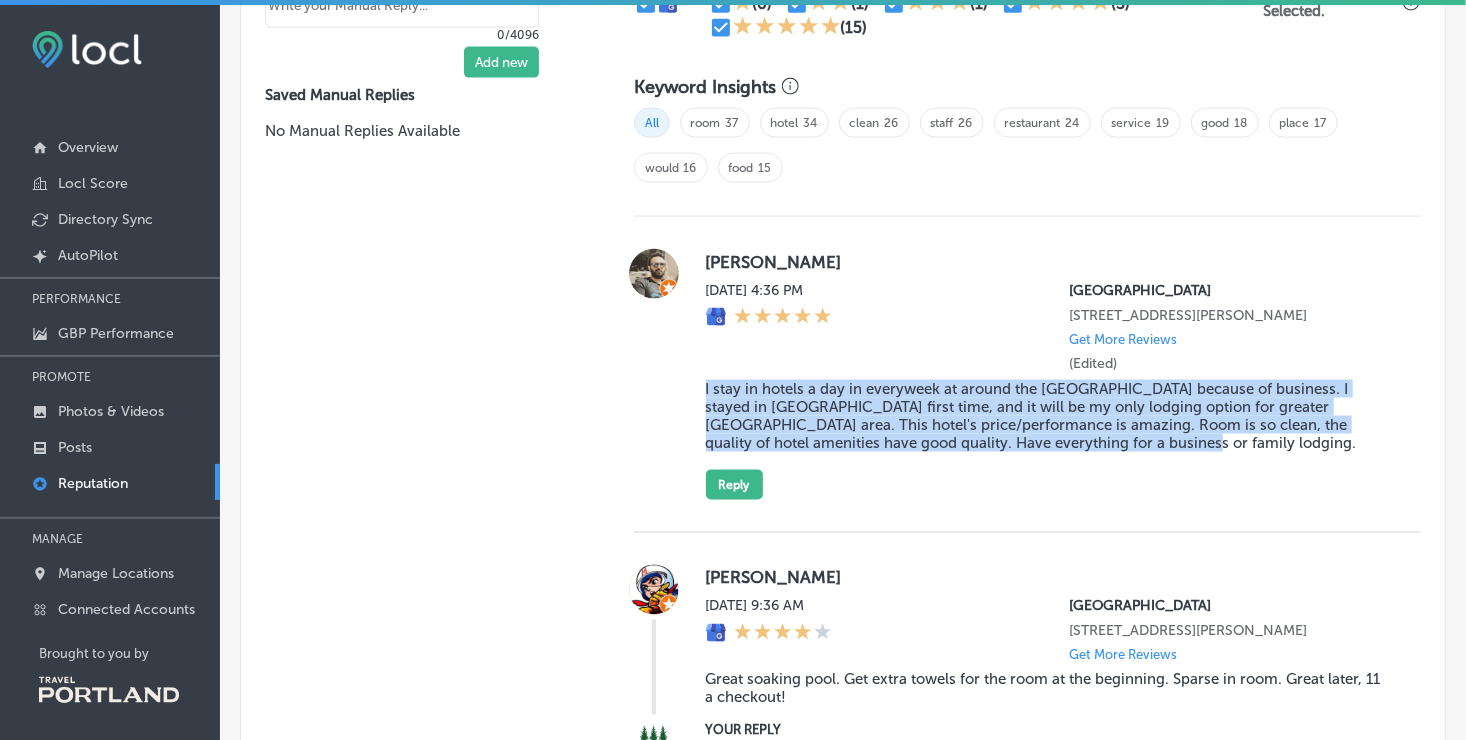 drag, startPoint x: 697, startPoint y: 398, endPoint x: 1109, endPoint y: 476, distance: 419.31848 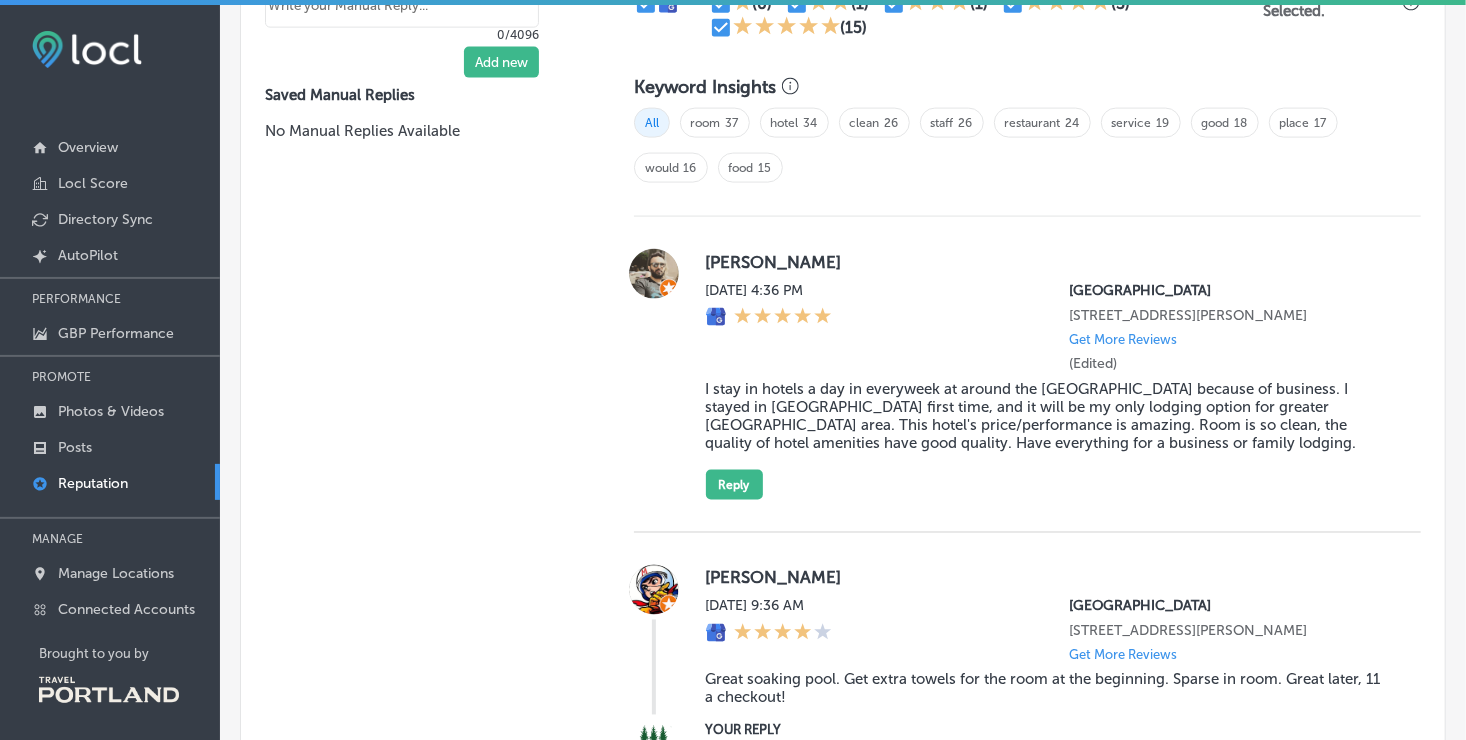 click on "[DATE] 4:36 PM [GEOGRAPHIC_DATA] [STREET_ADDRESS][PERSON_NAME] Get More Reviews (Edited)" at bounding box center [1047, 327] 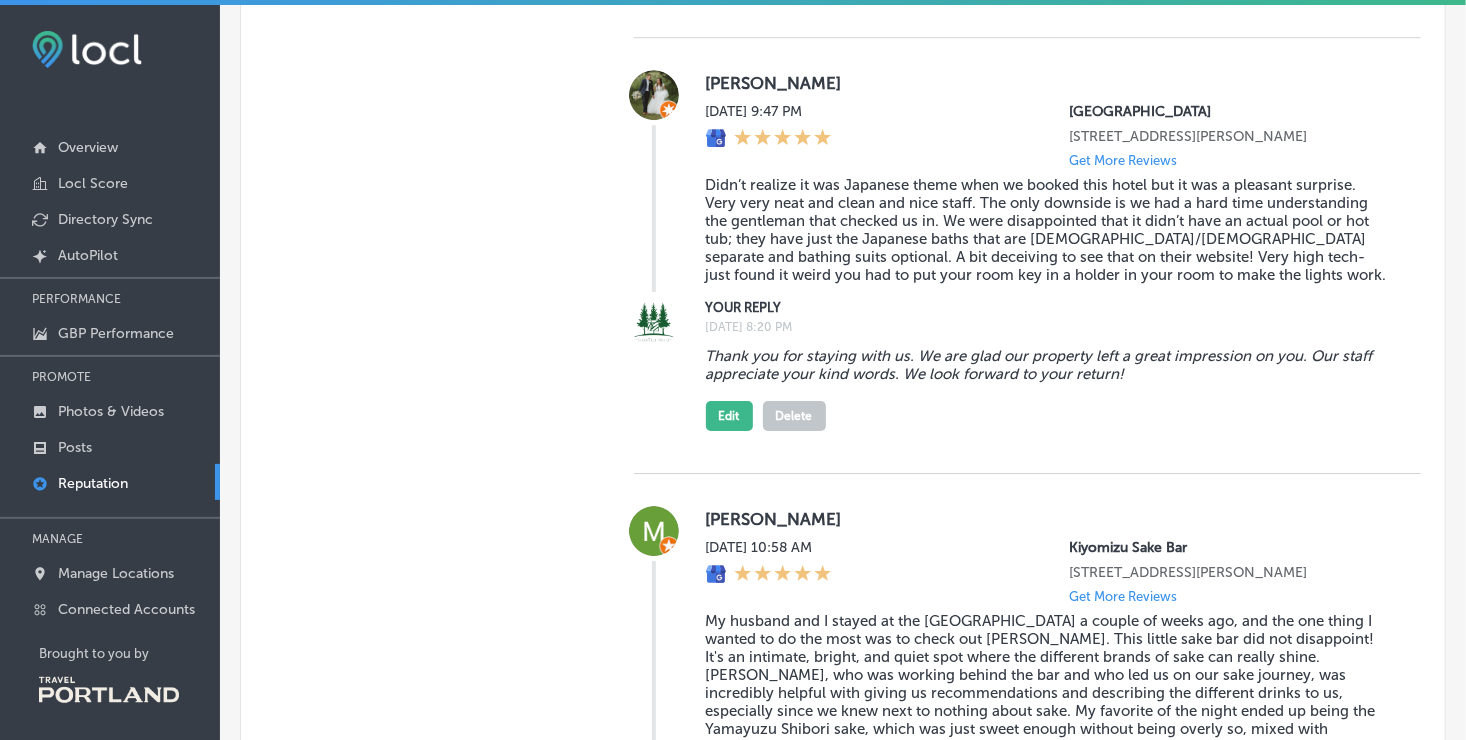 scroll, scrollTop: 2966, scrollLeft: 0, axis: vertical 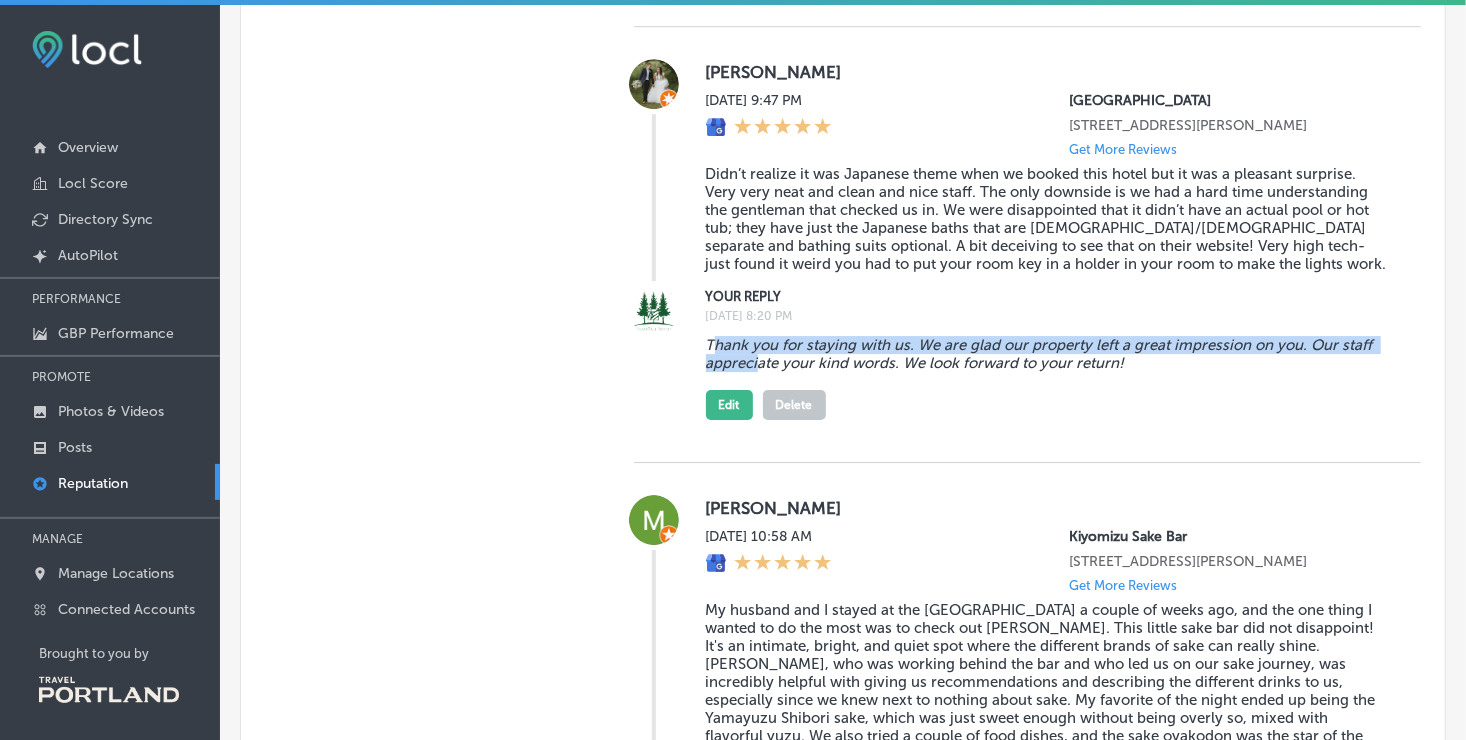 drag, startPoint x: 705, startPoint y: 437, endPoint x: 751, endPoint y: 457, distance: 50.159744 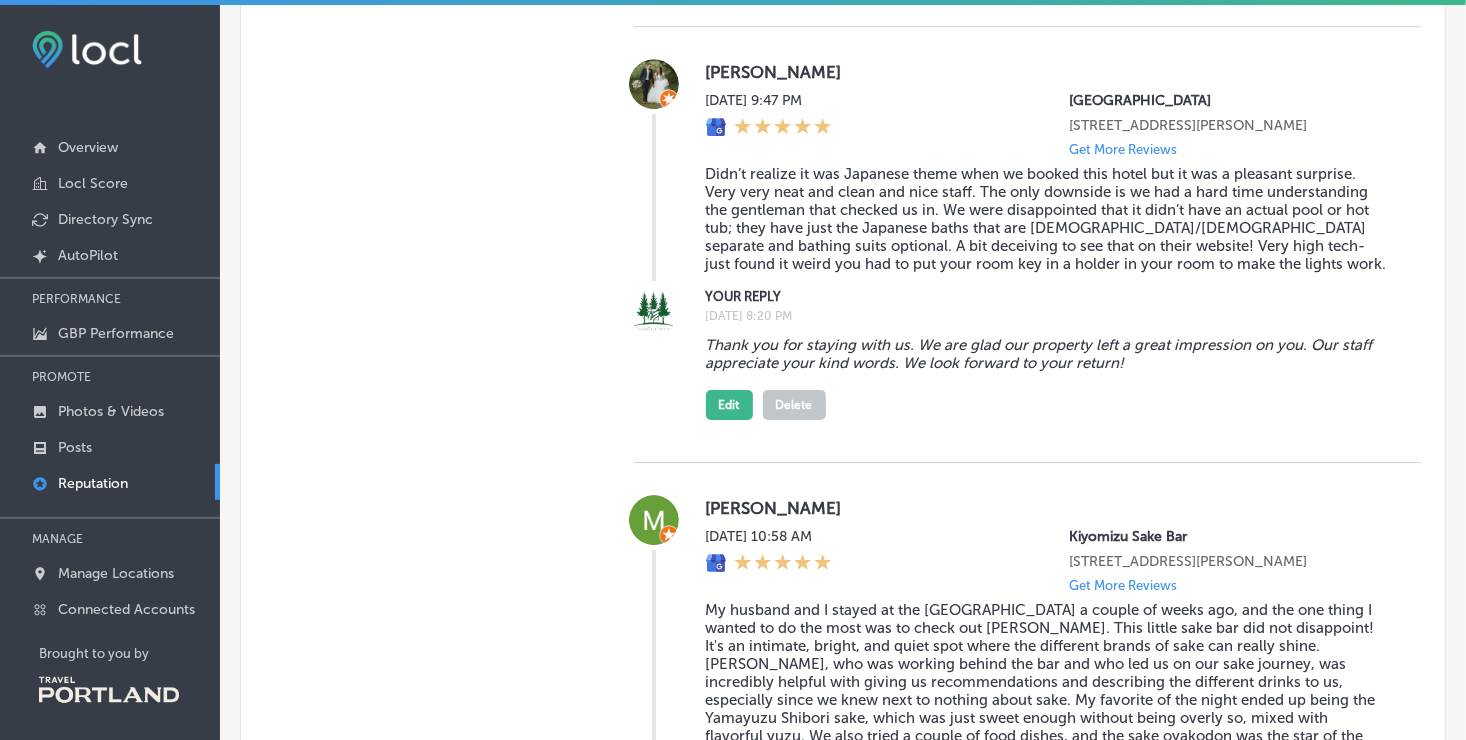 click on "Thank you for staying with us. We are glad our property left a great impression on you. Our staff appreciate your kind words. We look forward to your return!" at bounding box center (1047, 354) 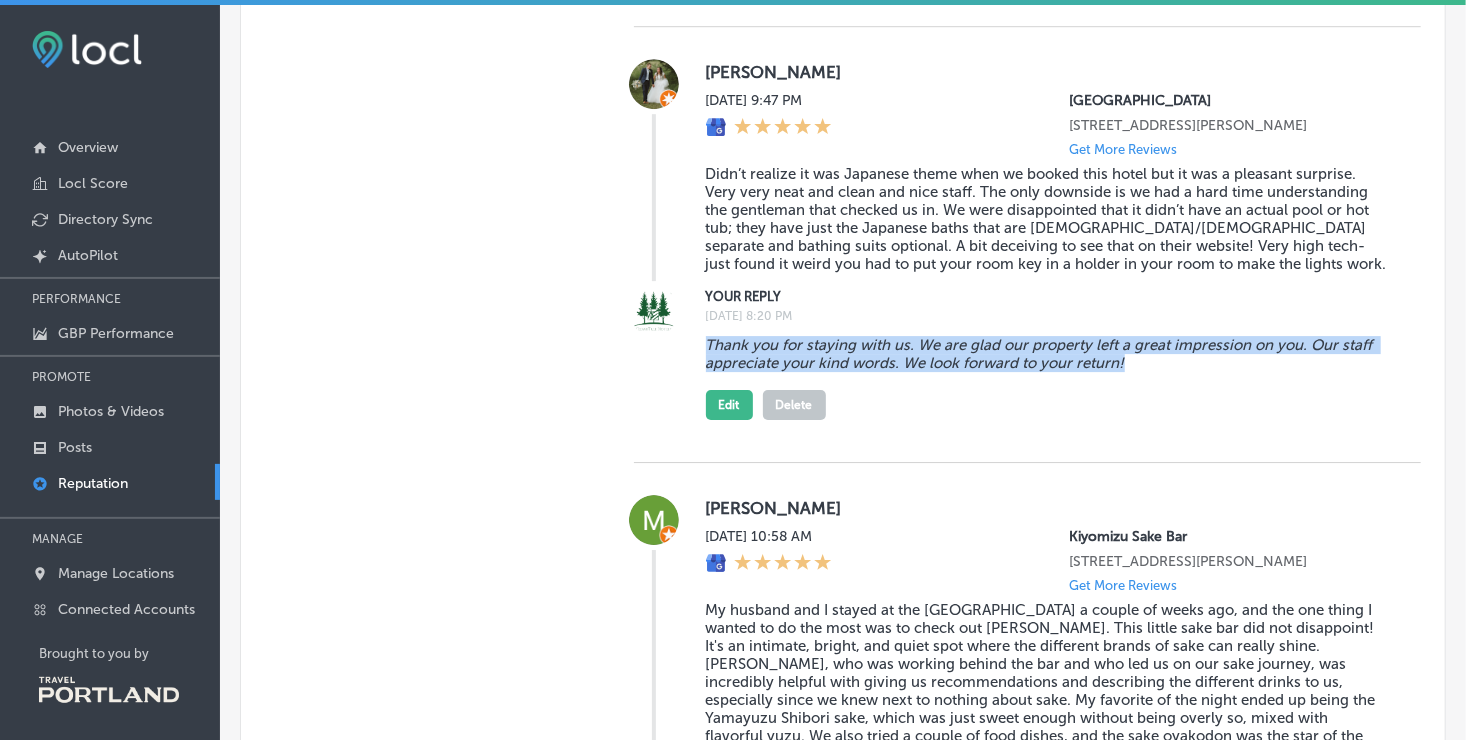 drag, startPoint x: 704, startPoint y: 443, endPoint x: 1128, endPoint y: 465, distance: 424.57037 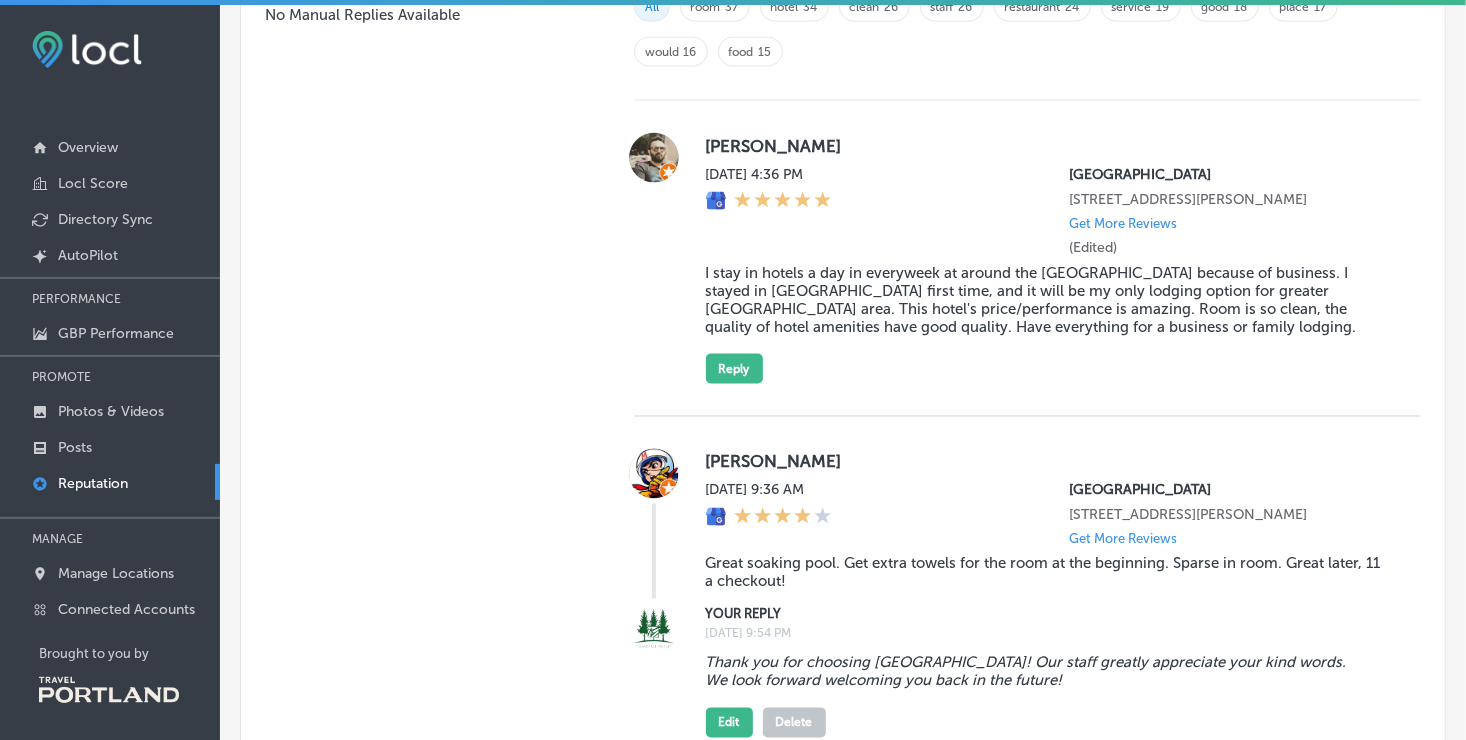 scroll, scrollTop: 1468, scrollLeft: 0, axis: vertical 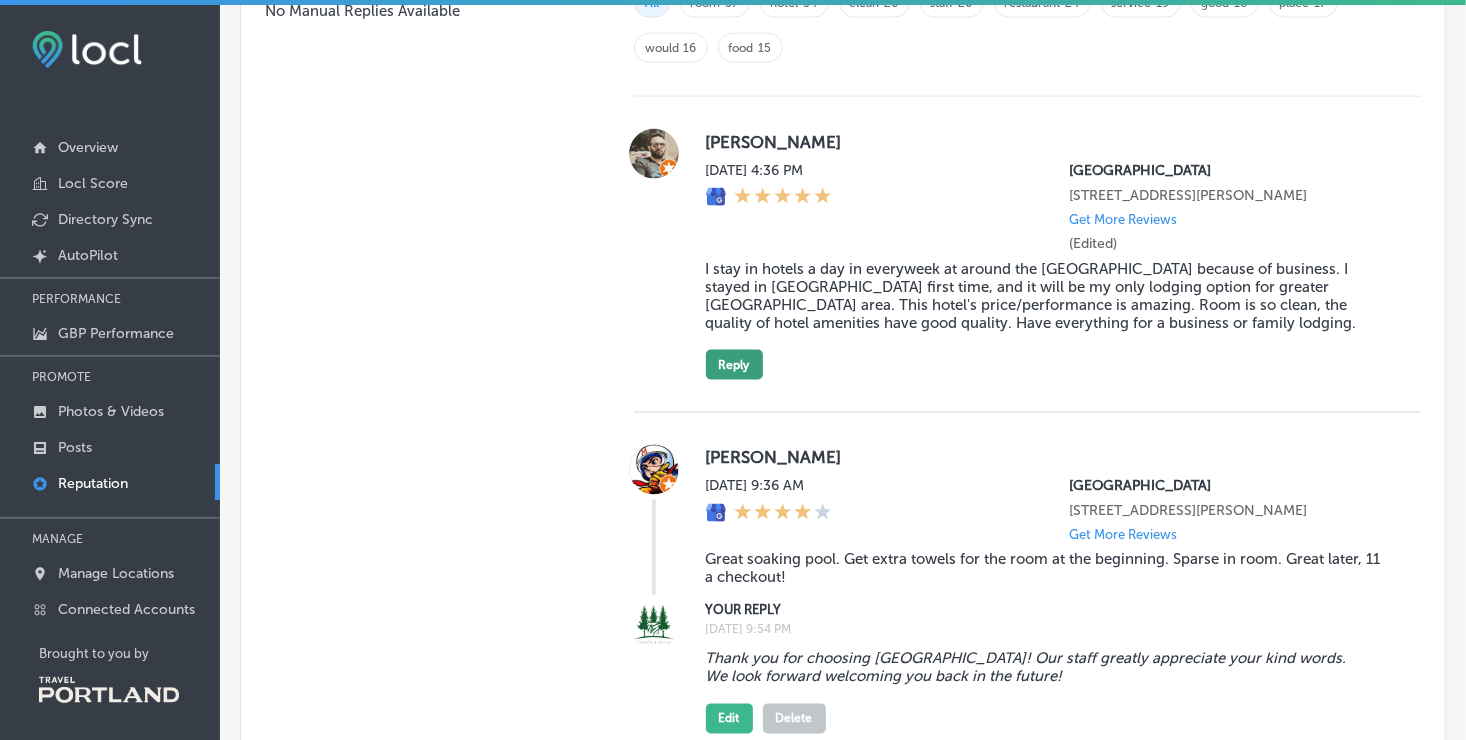 click on "Reply" at bounding box center [734, 365] 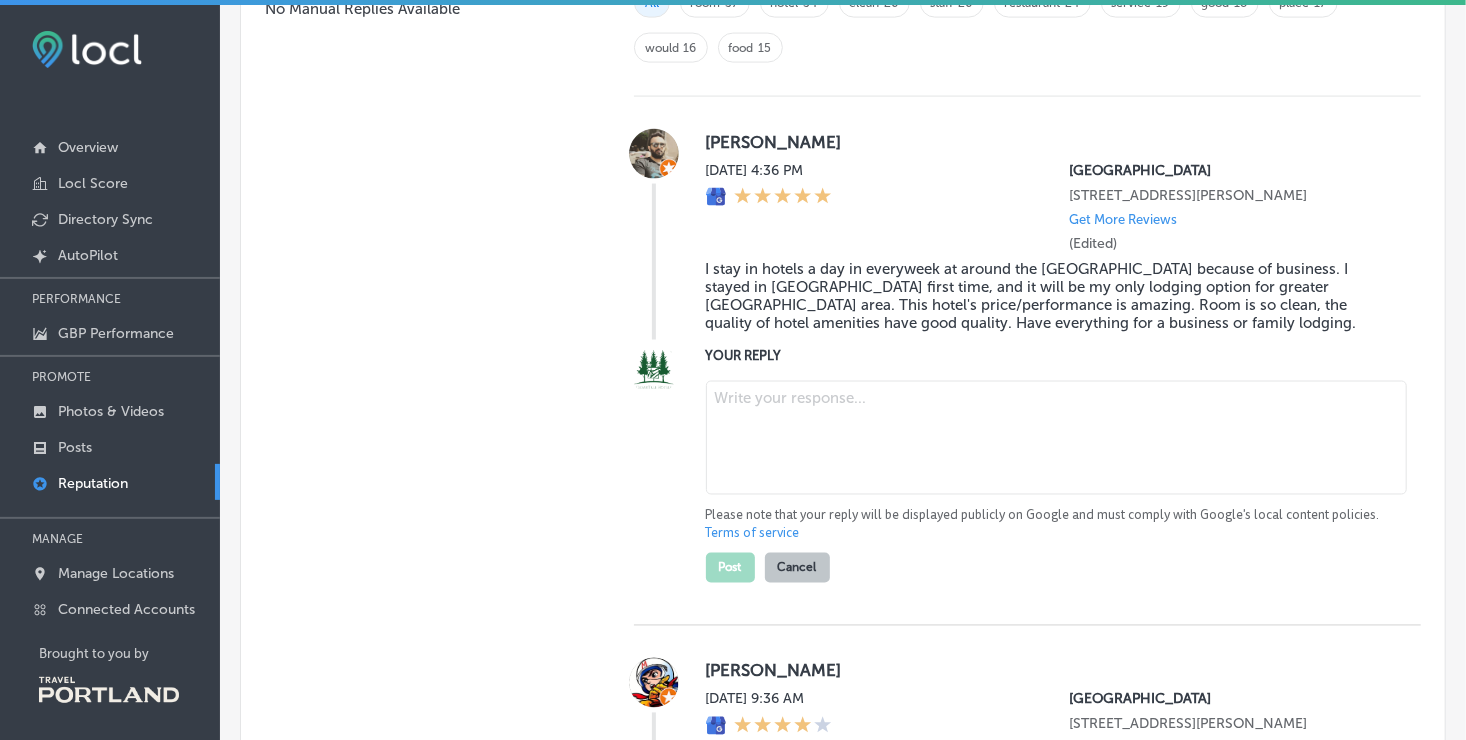 scroll, scrollTop: 1466, scrollLeft: 0, axis: vertical 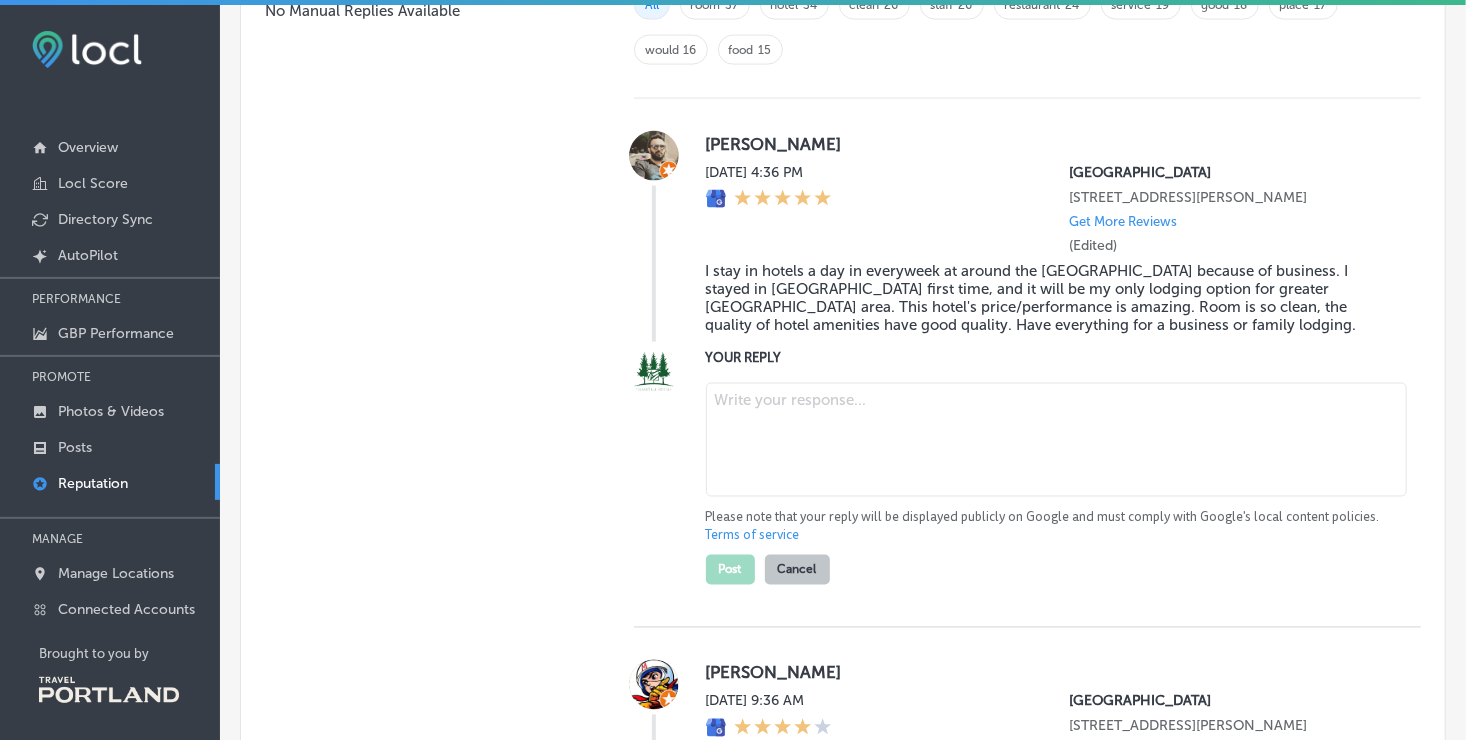 paste on "Thank you for staying with us. We are glad our property left a great impression on you. Our staff appreciate your kind words. We look forward to your return!" 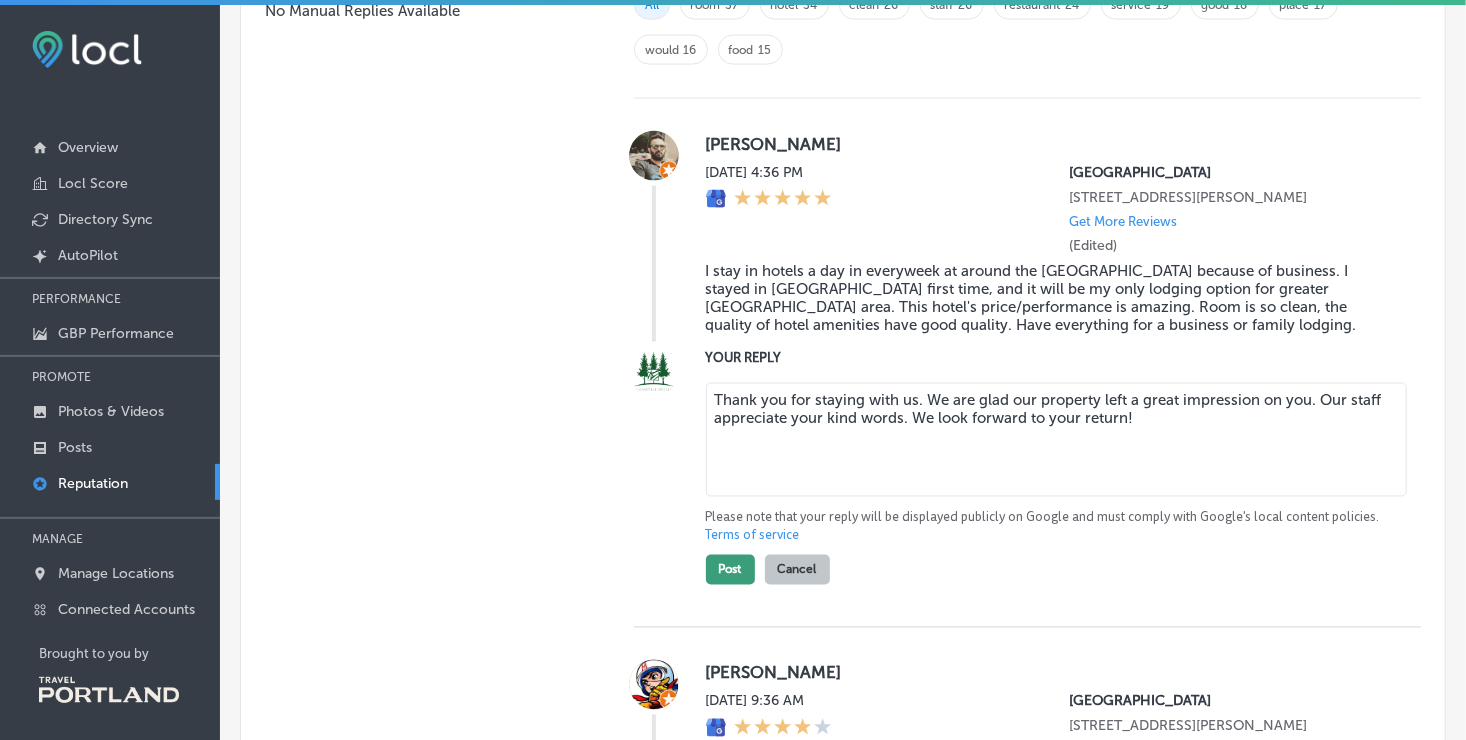 type on "Thank you for staying with us. We are glad our property left a great impression on you. Our staff appreciate your kind words. We look forward to your return!" 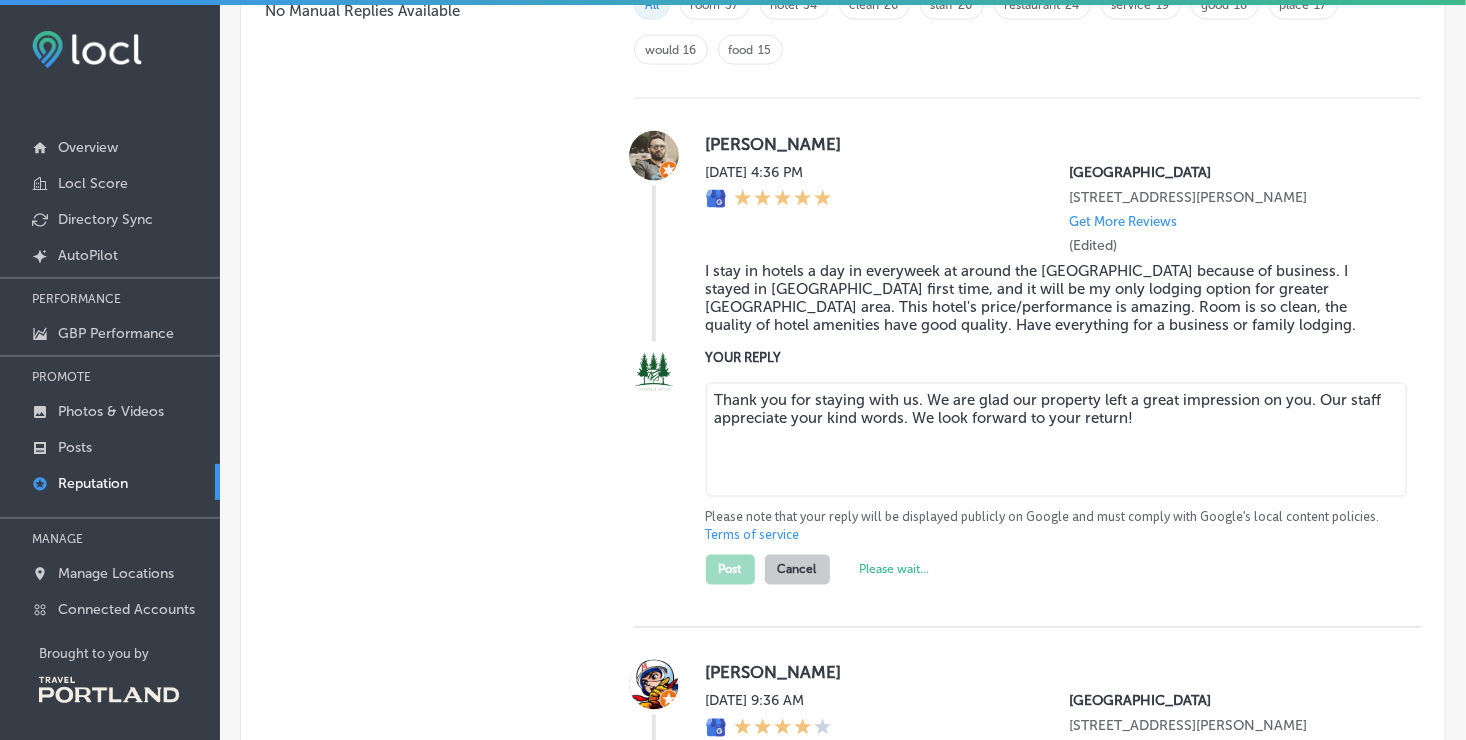 type on "x" 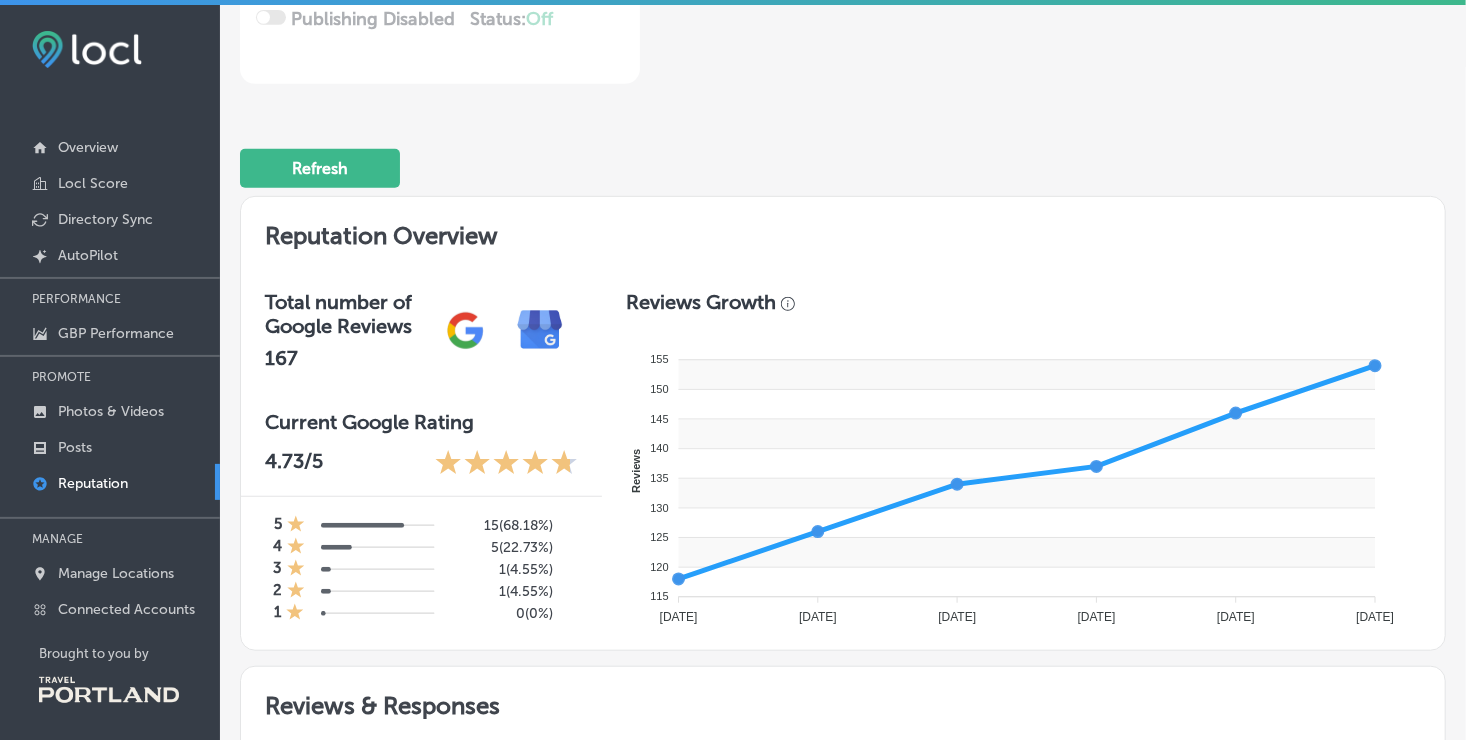 scroll, scrollTop: 0, scrollLeft: 0, axis: both 